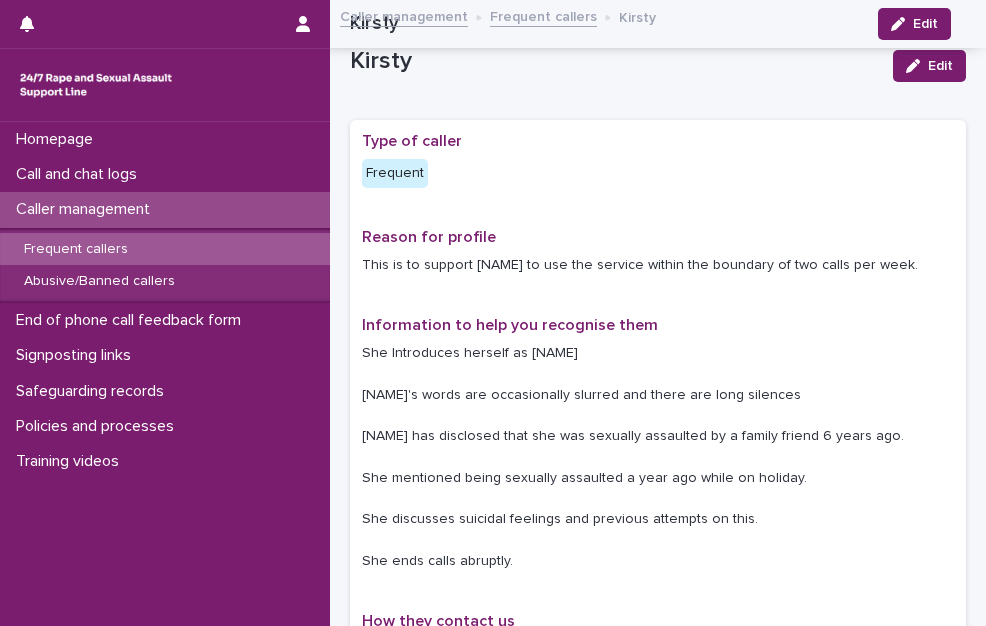 click on "Call and chat logs" at bounding box center (80, 174) 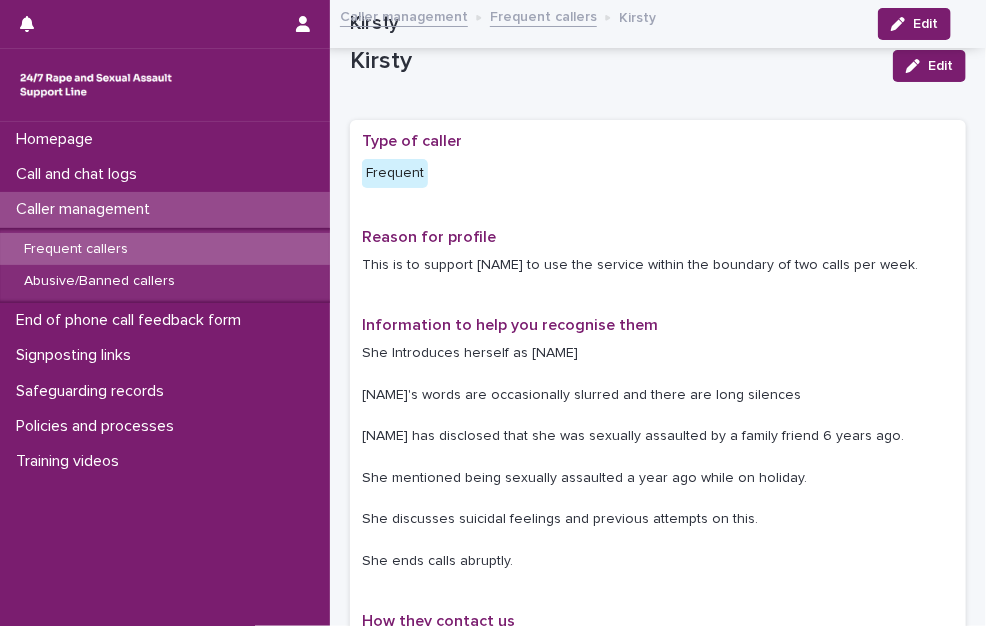 scroll, scrollTop: 0, scrollLeft: 0, axis: both 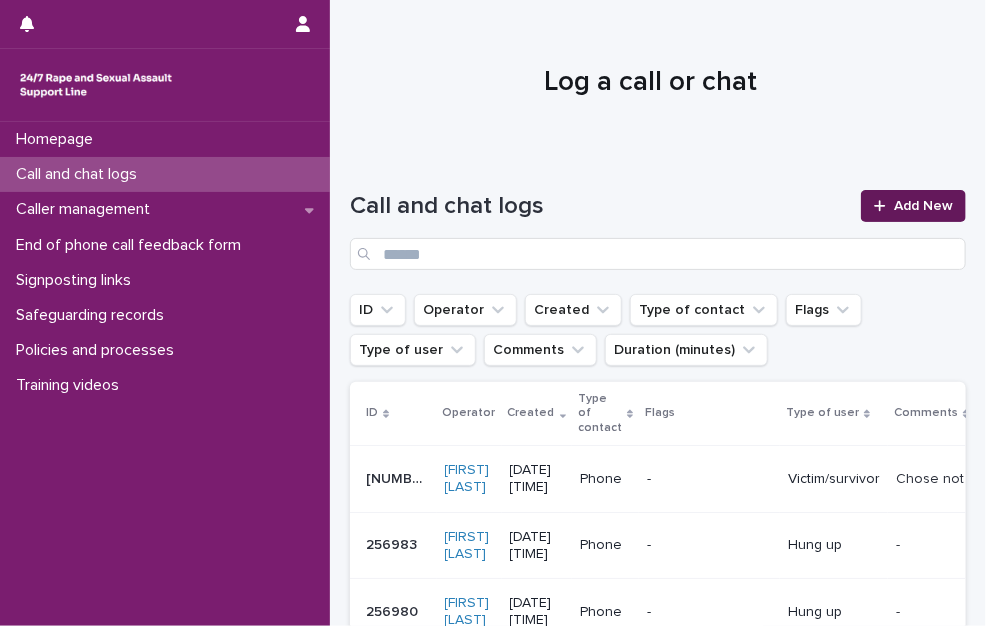 click 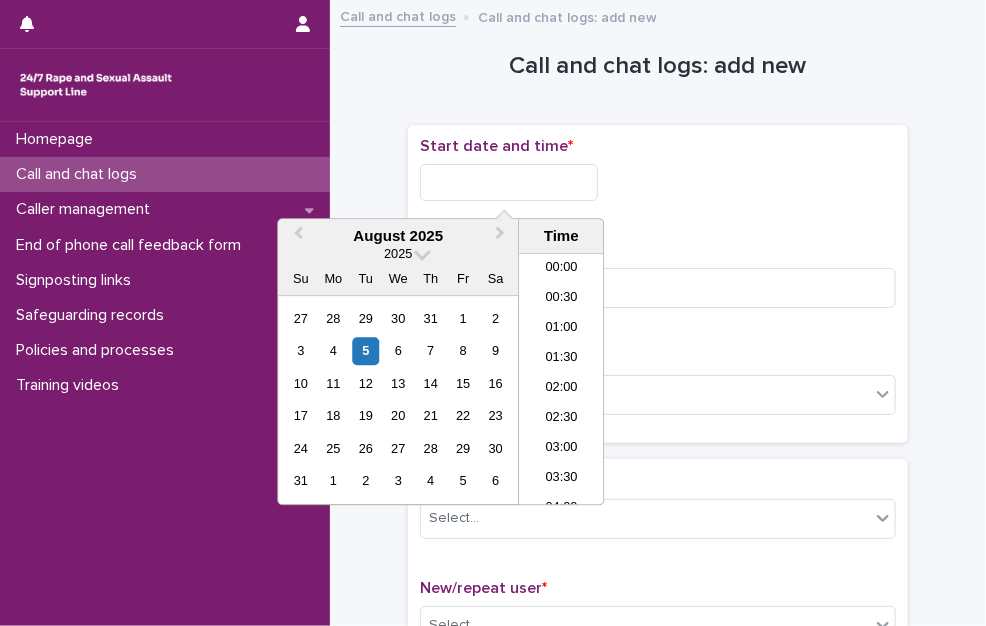 click at bounding box center (509, 182) 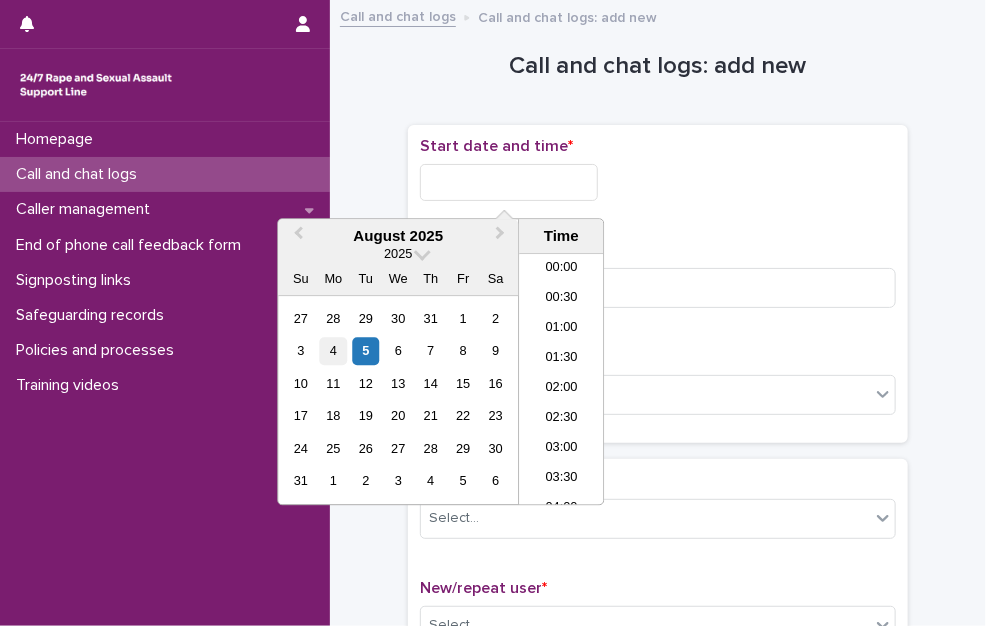 click on "4" at bounding box center (333, 351) 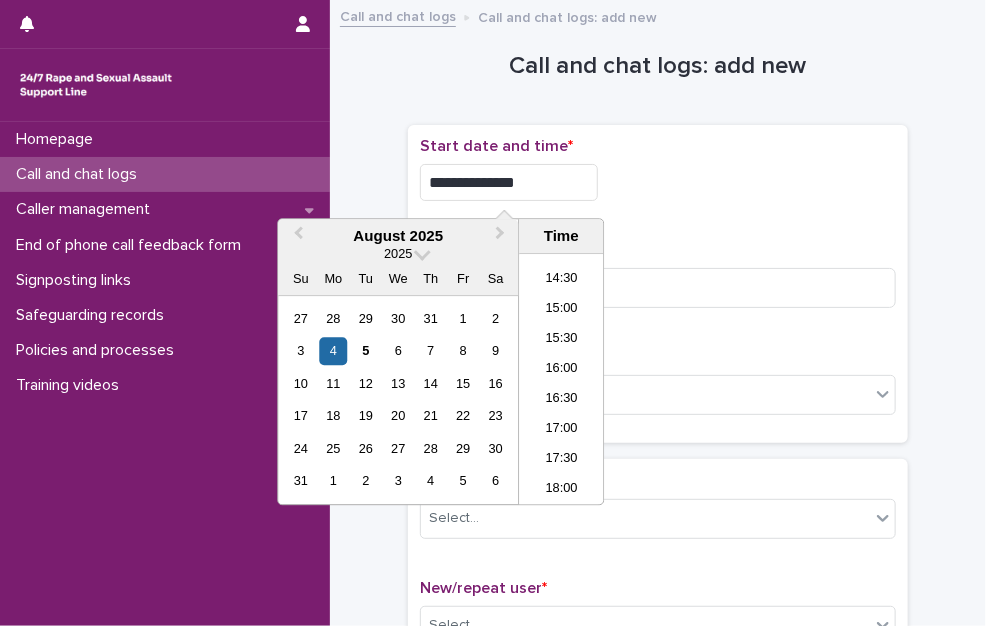 scroll, scrollTop: 1189, scrollLeft: 0, axis: vertical 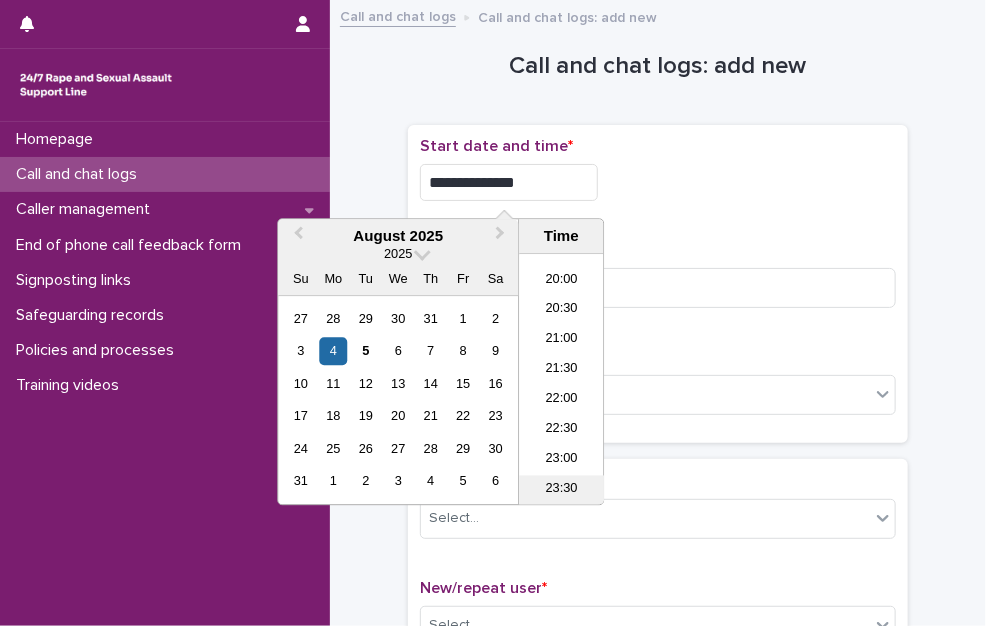 click on "23:30" at bounding box center [561, 491] 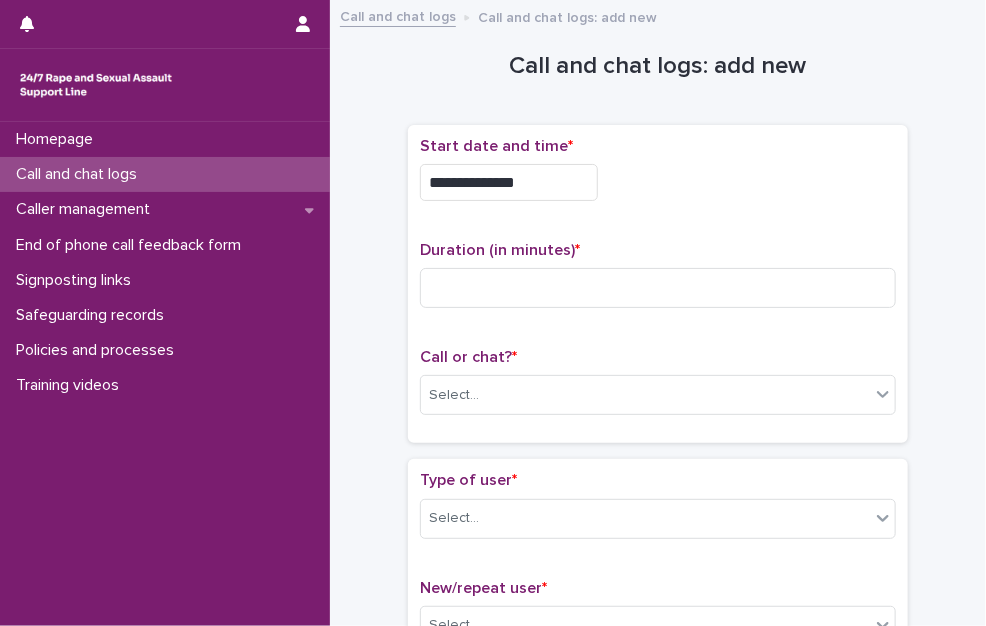click on "**********" at bounding box center [509, 182] 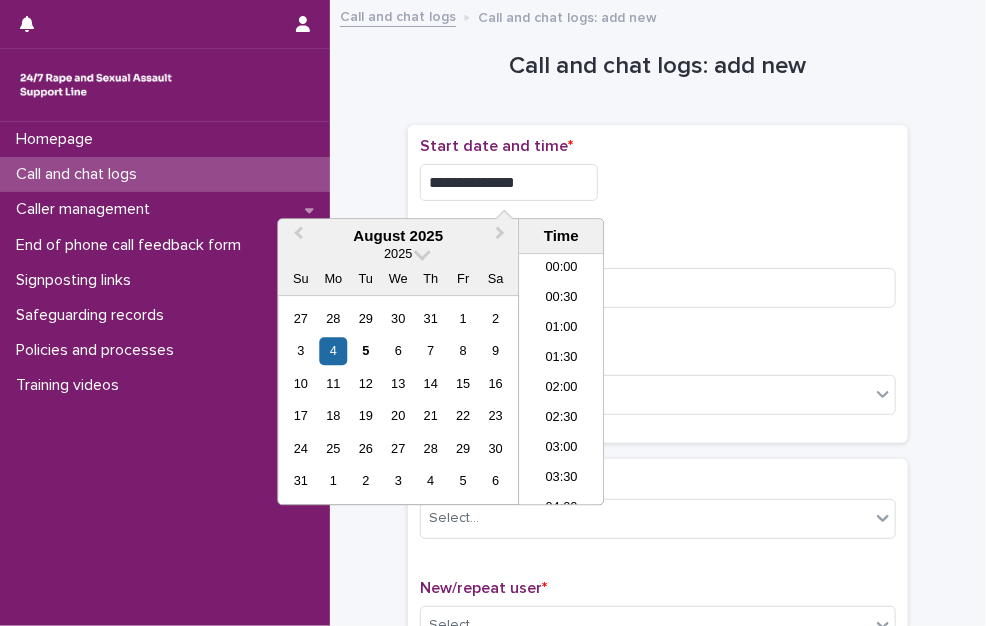 scroll, scrollTop: 1189, scrollLeft: 0, axis: vertical 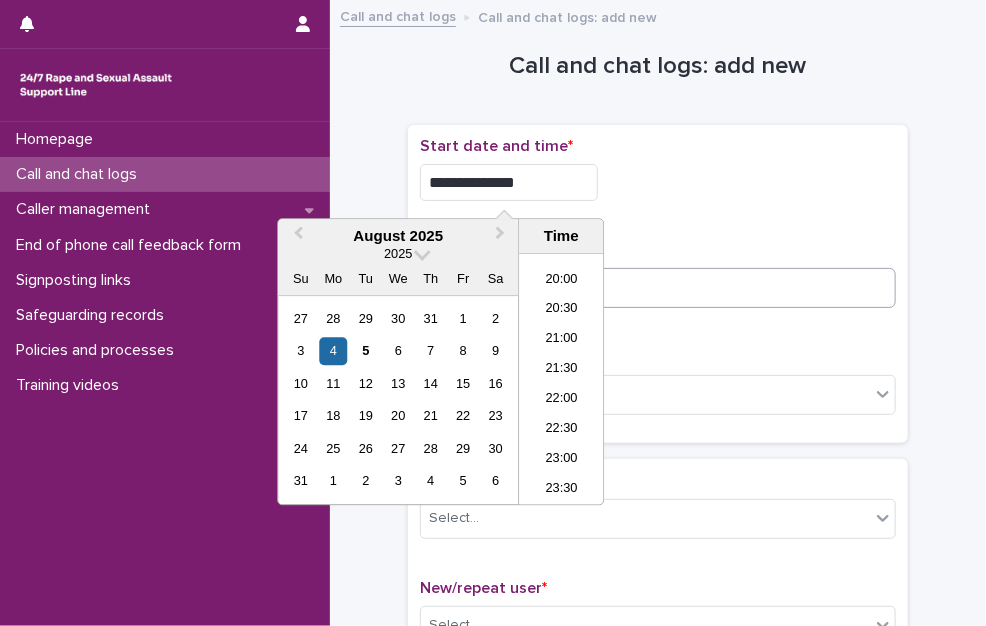 type on "**********" 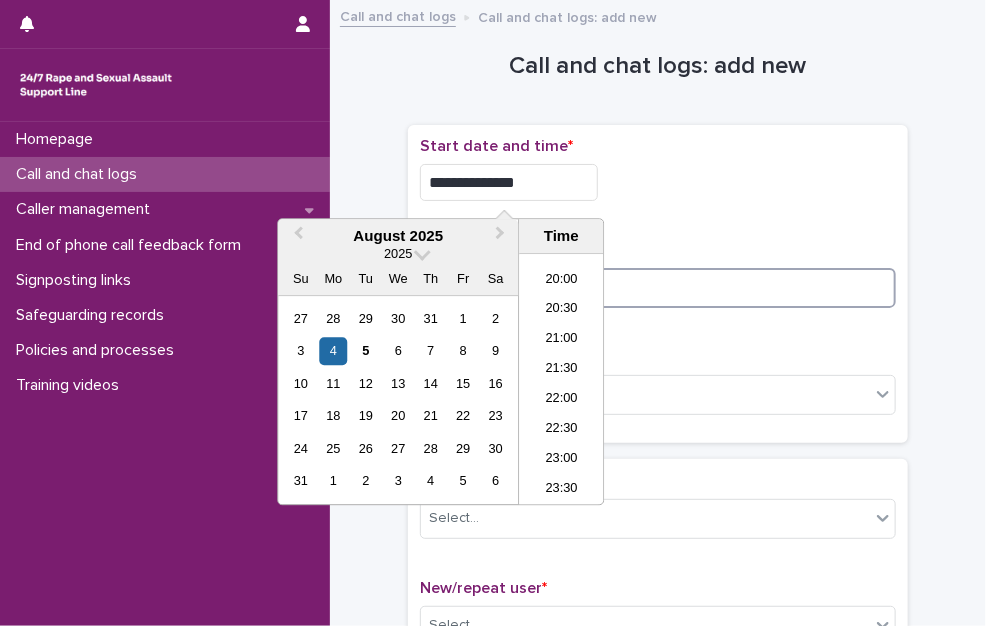 click at bounding box center (658, 288) 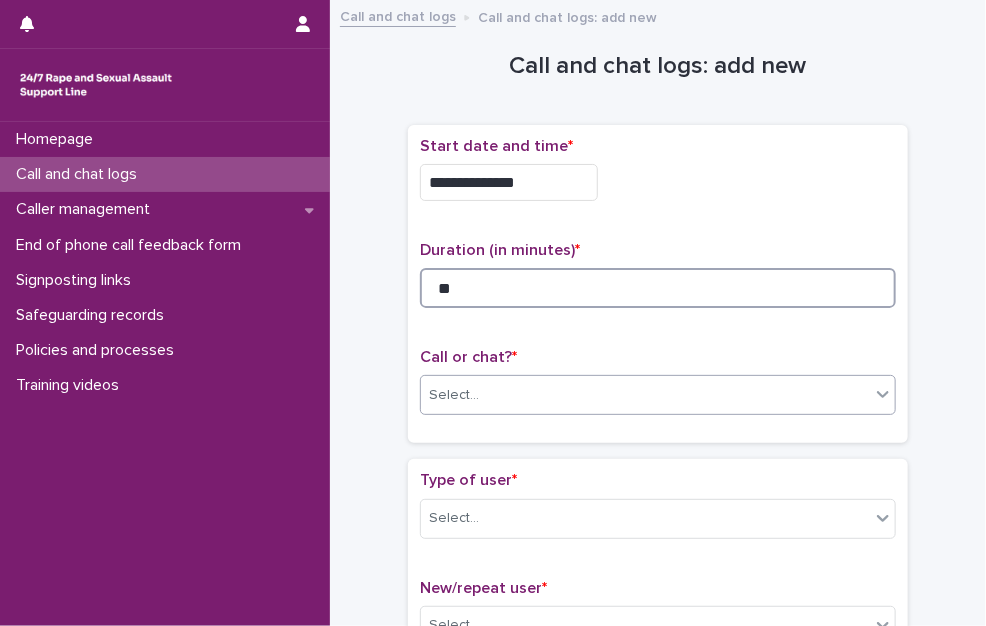 type on "**" 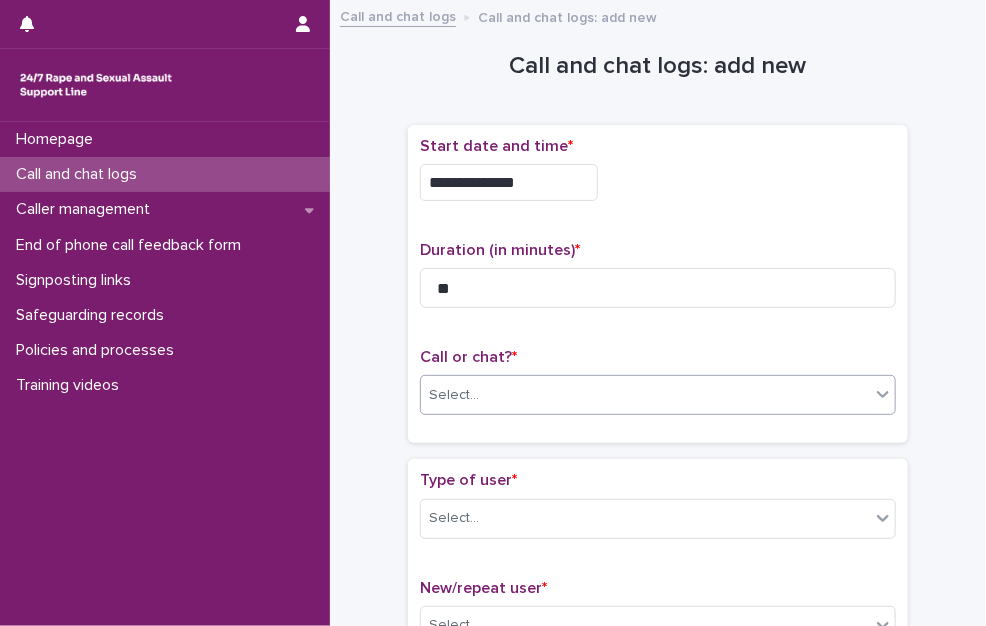 click on "Select..." at bounding box center (645, 395) 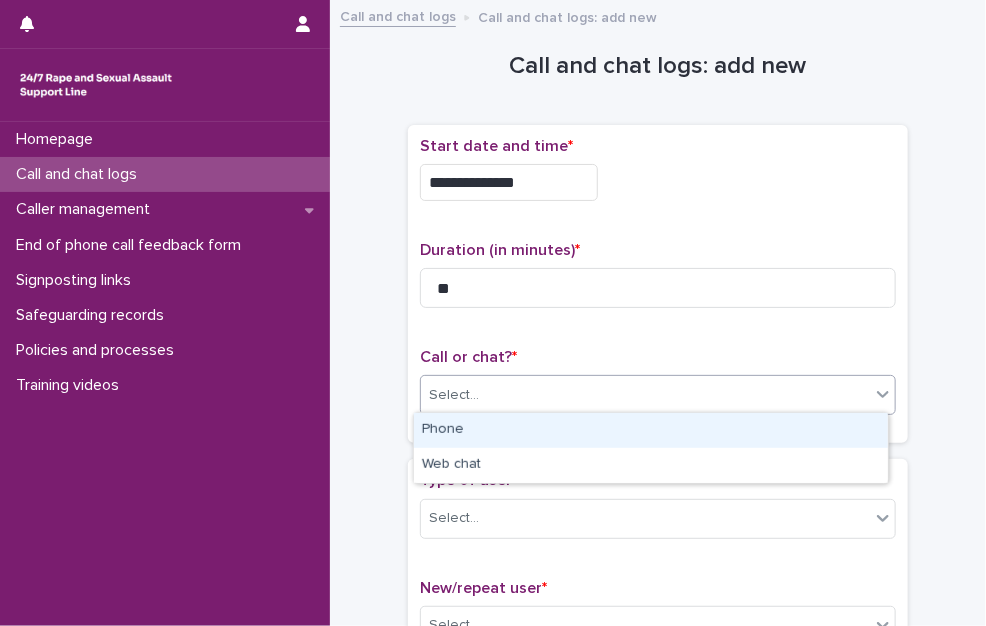 click on "Phone" at bounding box center (651, 430) 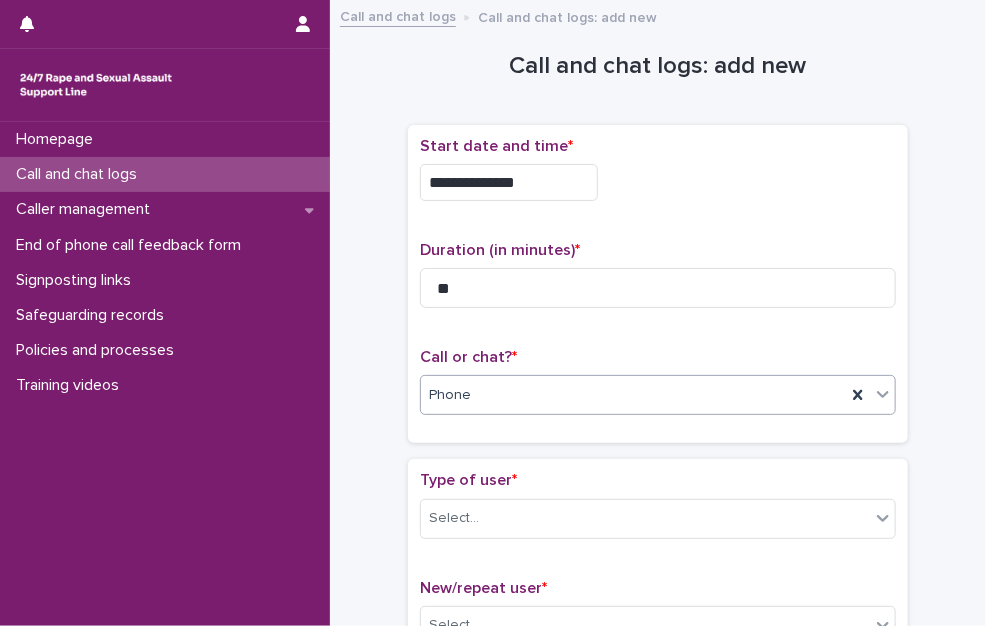 scroll, scrollTop: 100, scrollLeft: 0, axis: vertical 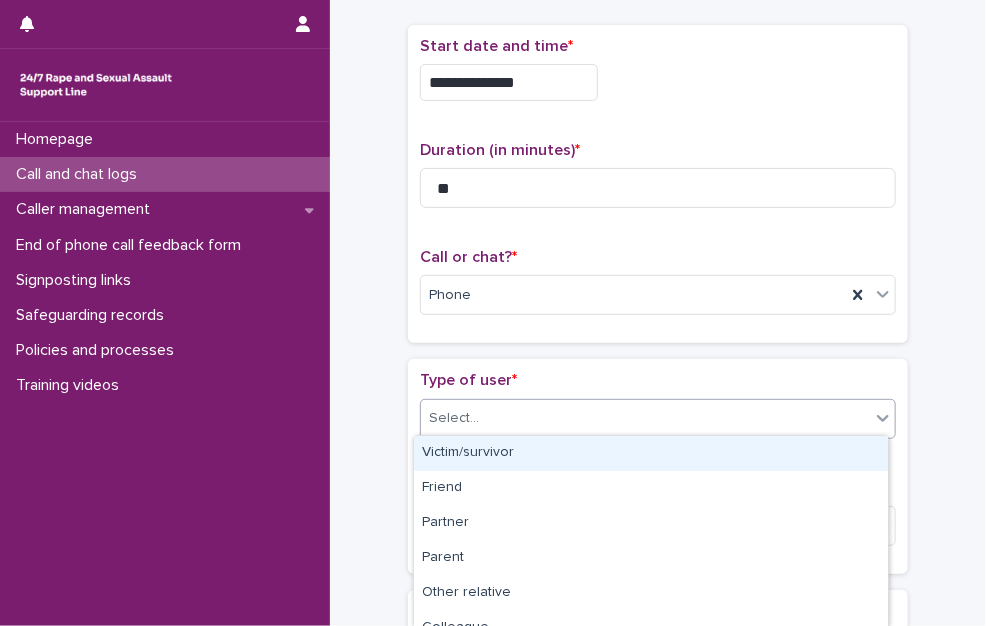 click on "Select..." at bounding box center [645, 418] 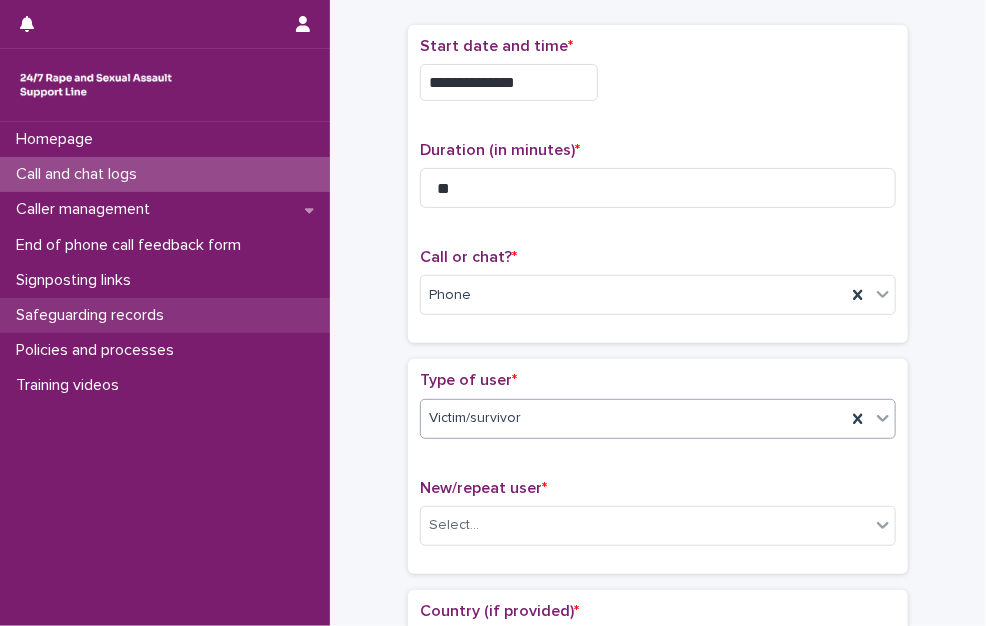 click on "Safeguarding records" at bounding box center (165, 315) 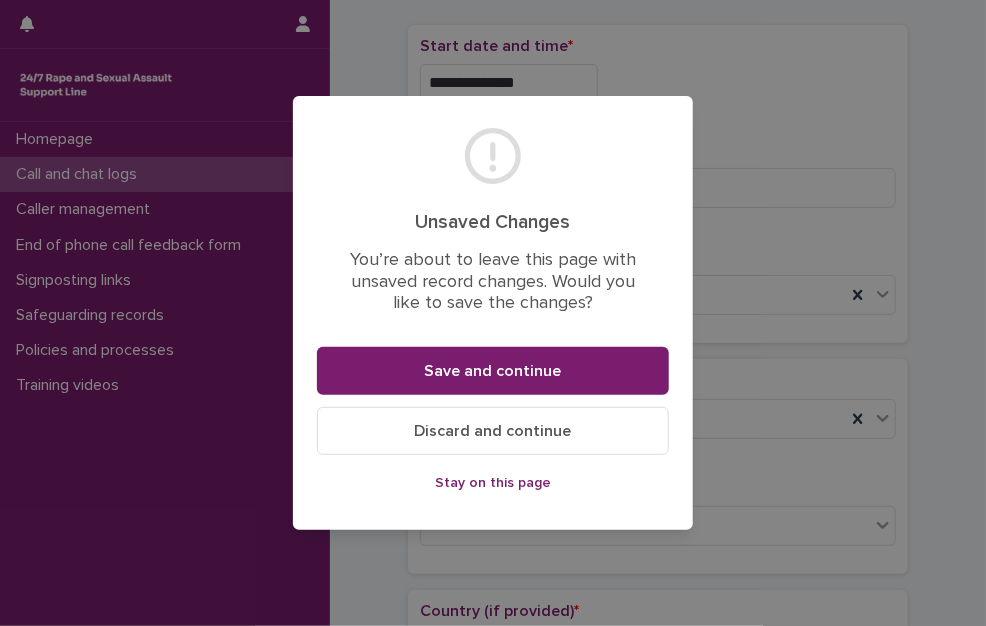 click on "Stay on this page" at bounding box center (493, 483) 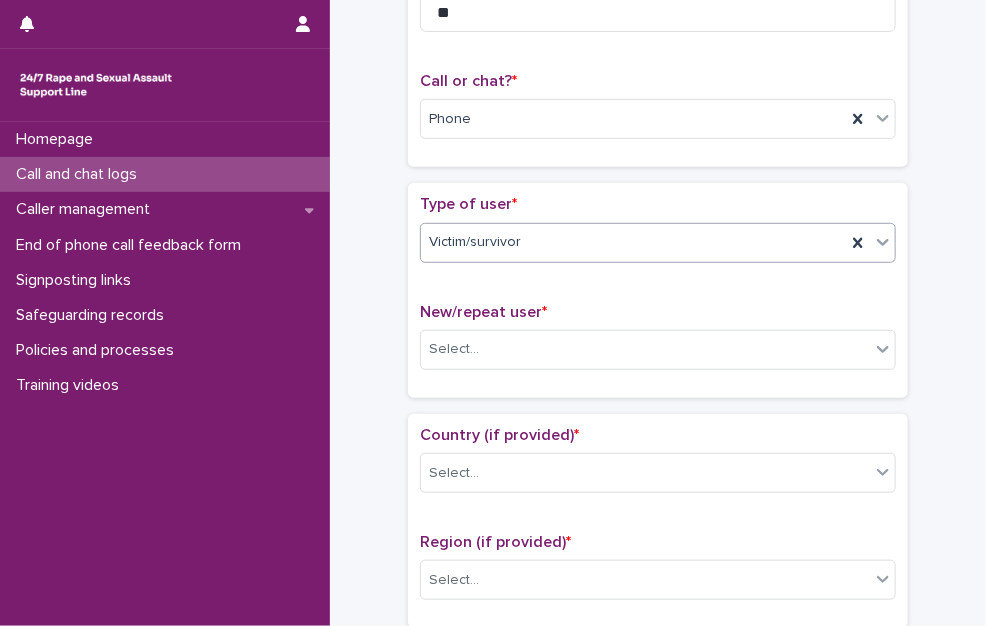 scroll, scrollTop: 300, scrollLeft: 0, axis: vertical 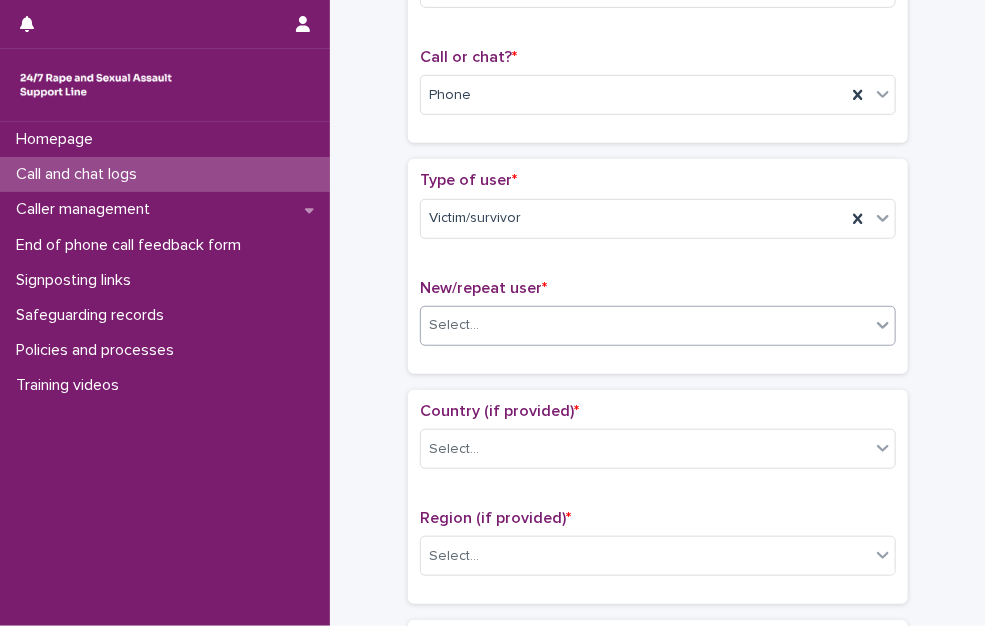 click on "Select..." at bounding box center [645, 325] 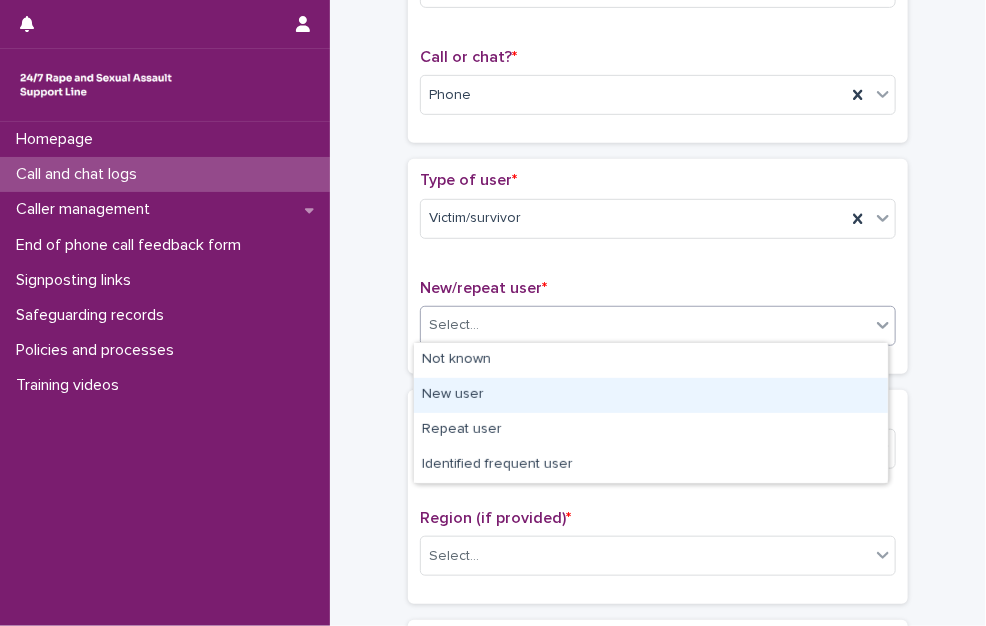 click on "New user" at bounding box center (651, 395) 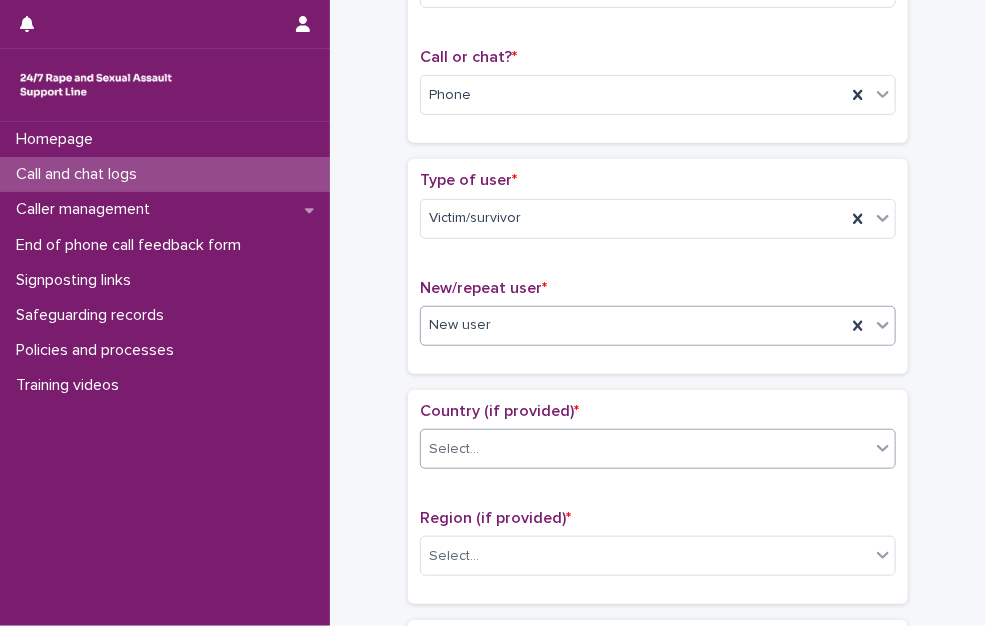 scroll, scrollTop: 400, scrollLeft: 0, axis: vertical 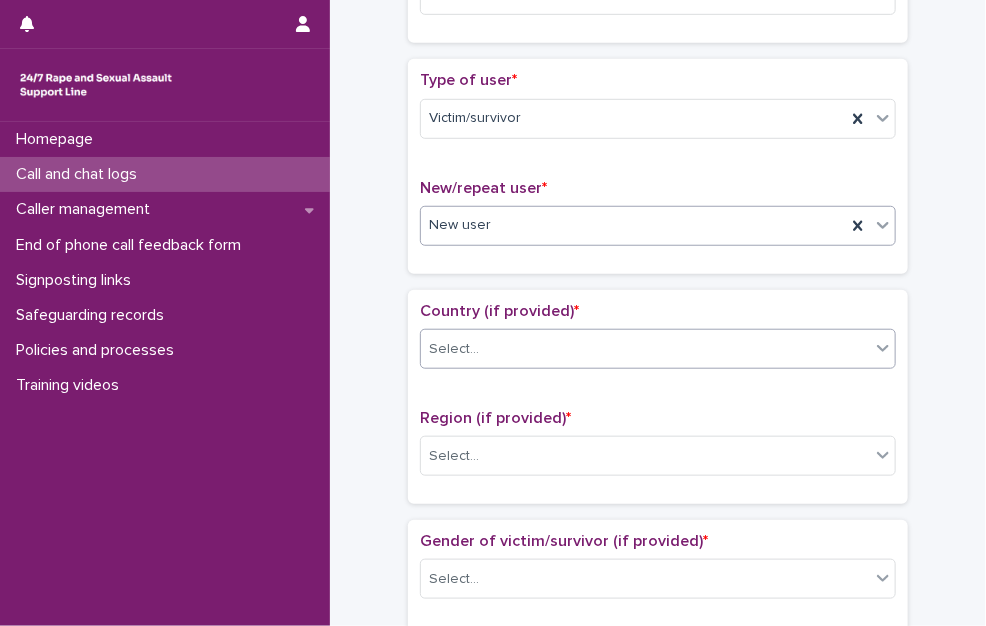 click at bounding box center [482, 348] 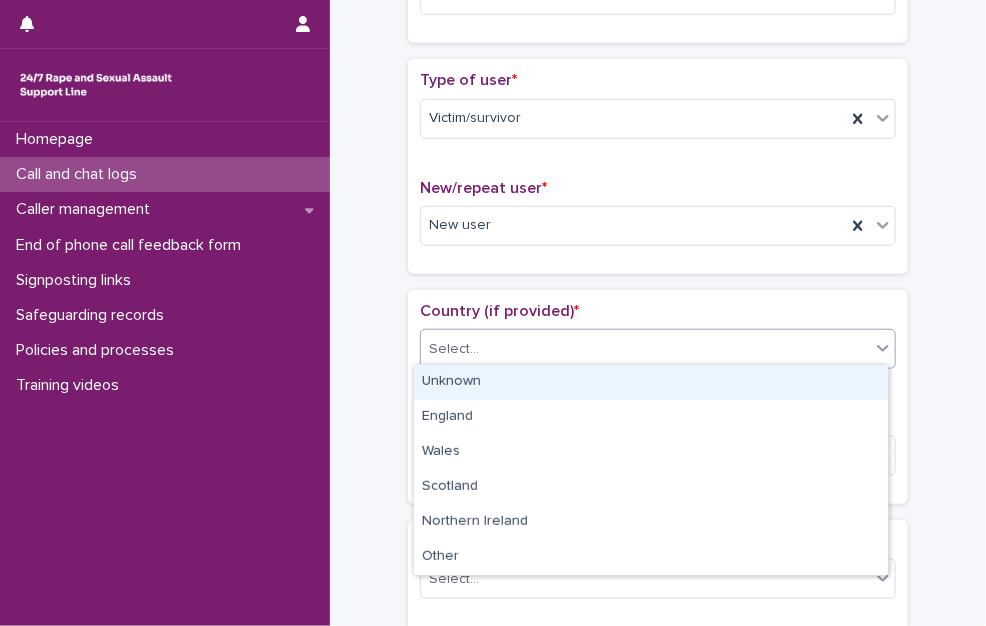 click on "Unknown" at bounding box center [651, 382] 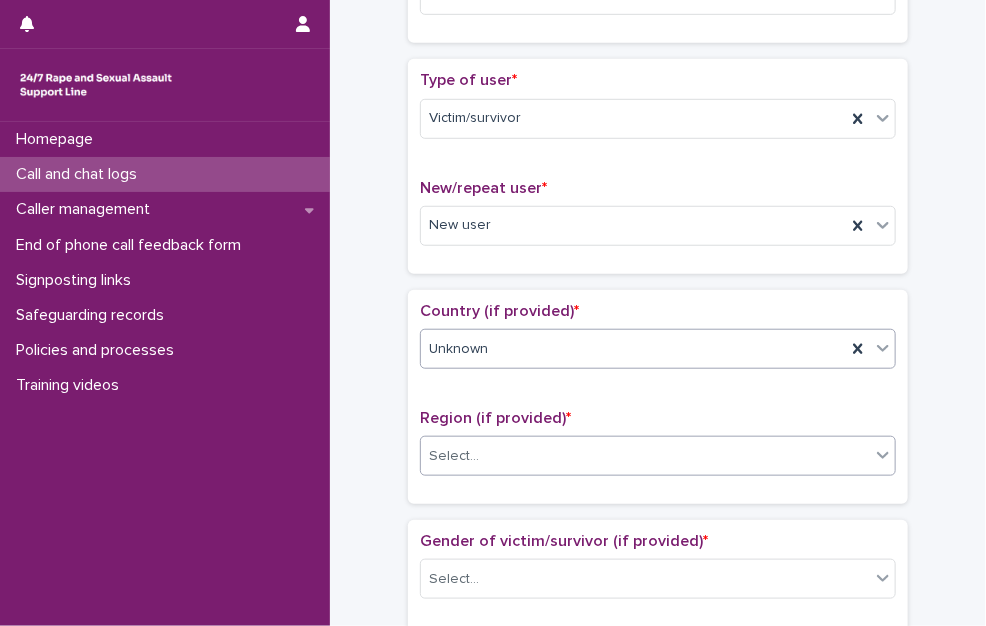 click on "Select..." at bounding box center (645, 456) 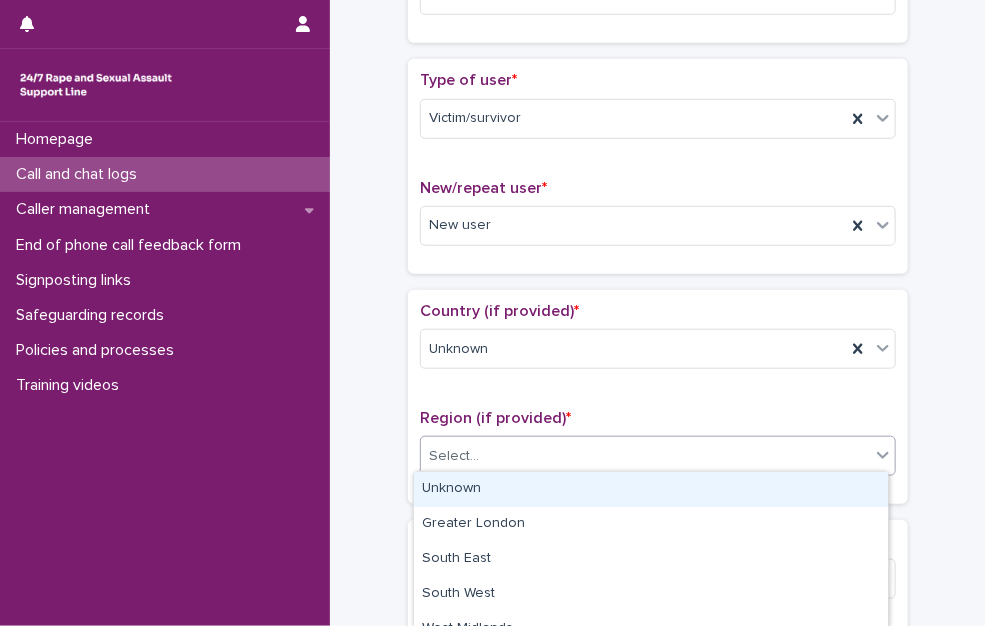 click on "Unknown" at bounding box center (651, 489) 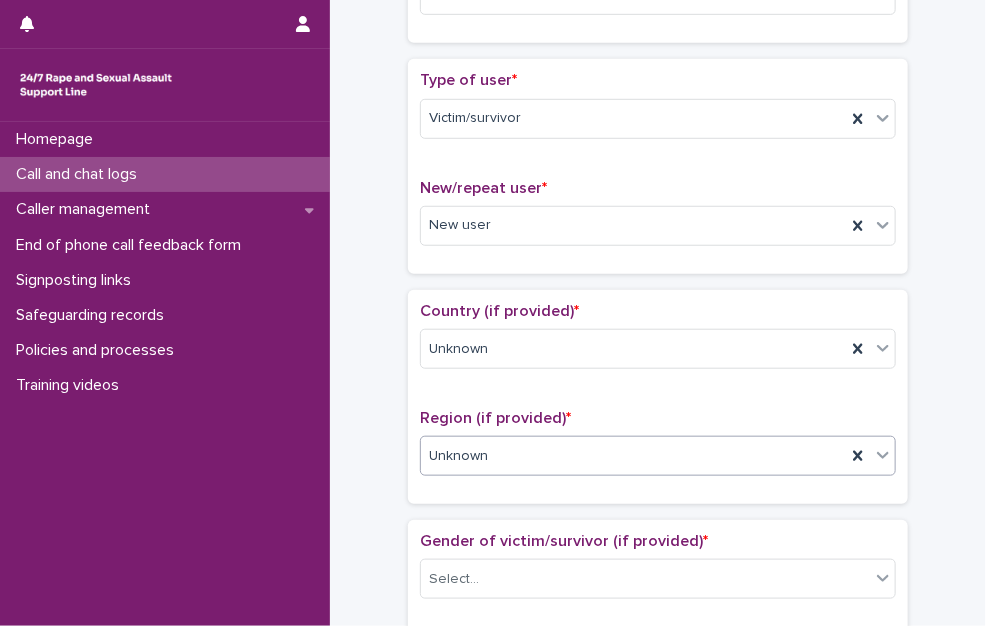 scroll, scrollTop: 700, scrollLeft: 0, axis: vertical 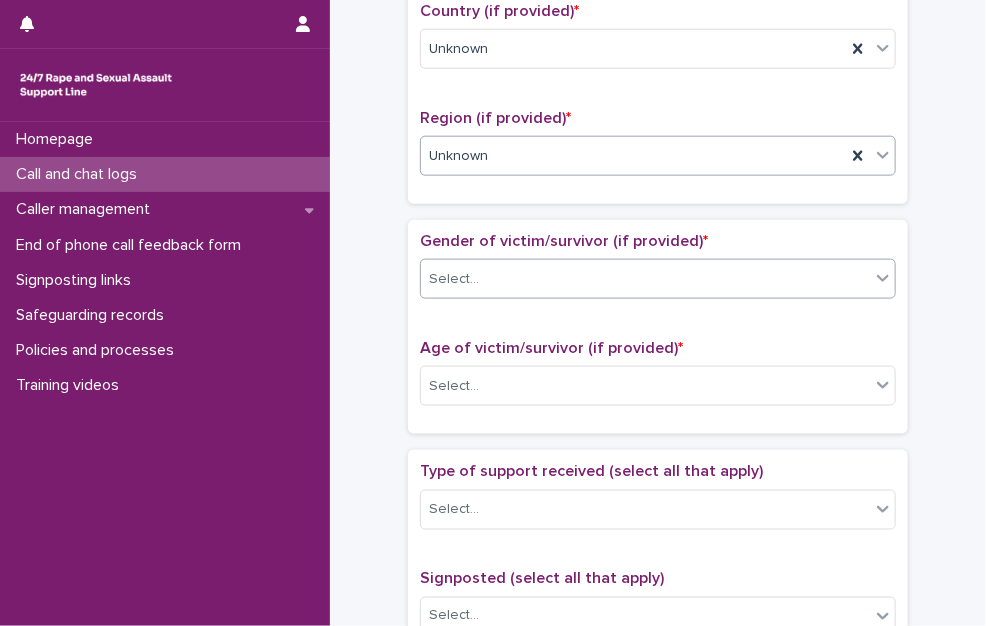 click on "Select..." at bounding box center [645, 279] 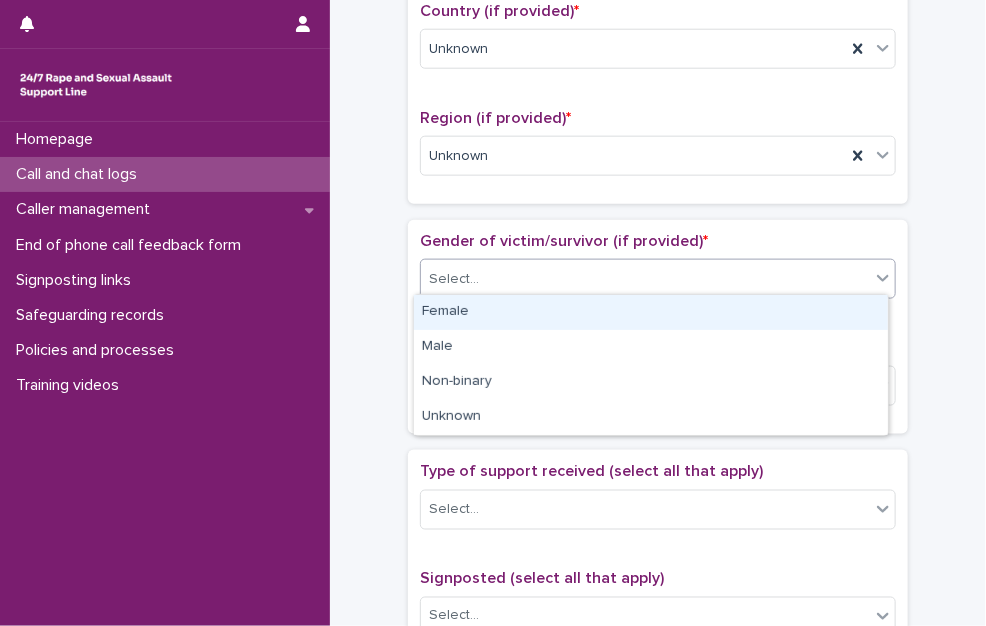 click on "Female" at bounding box center (651, 312) 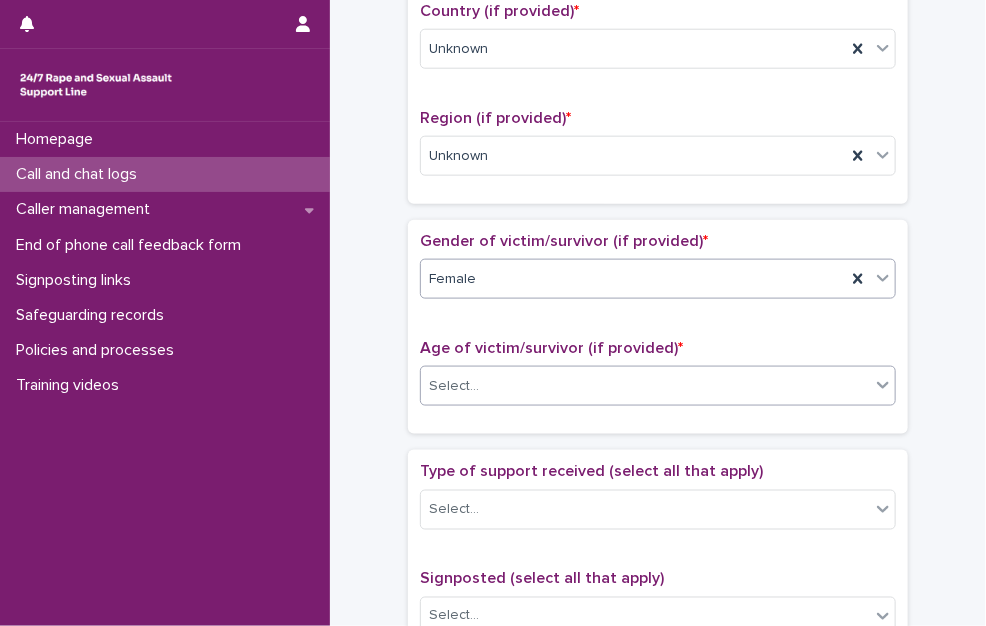 click on "Select..." at bounding box center [645, 386] 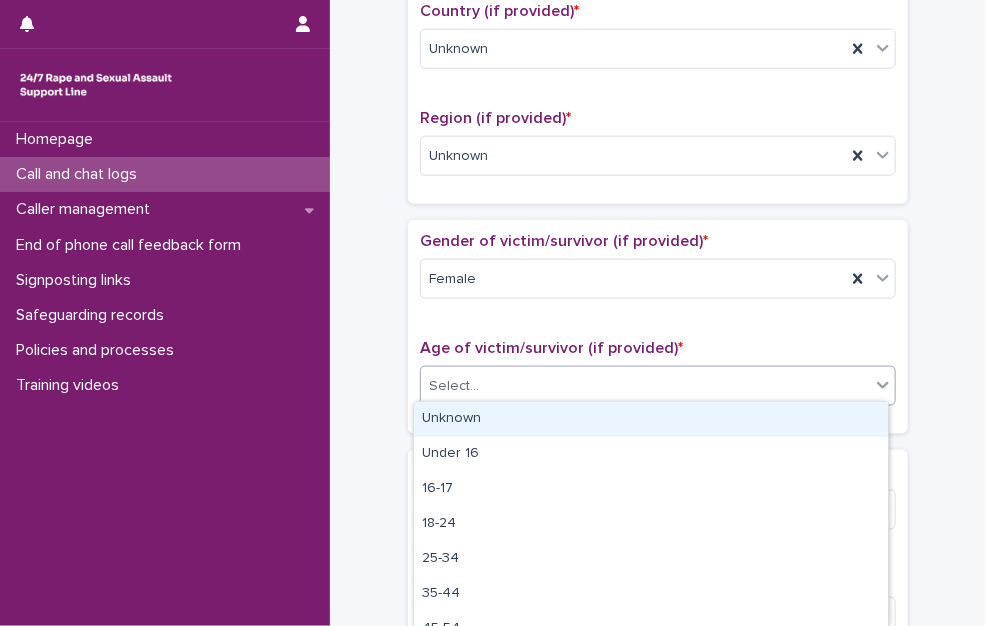 click on "Unknown" at bounding box center (651, 419) 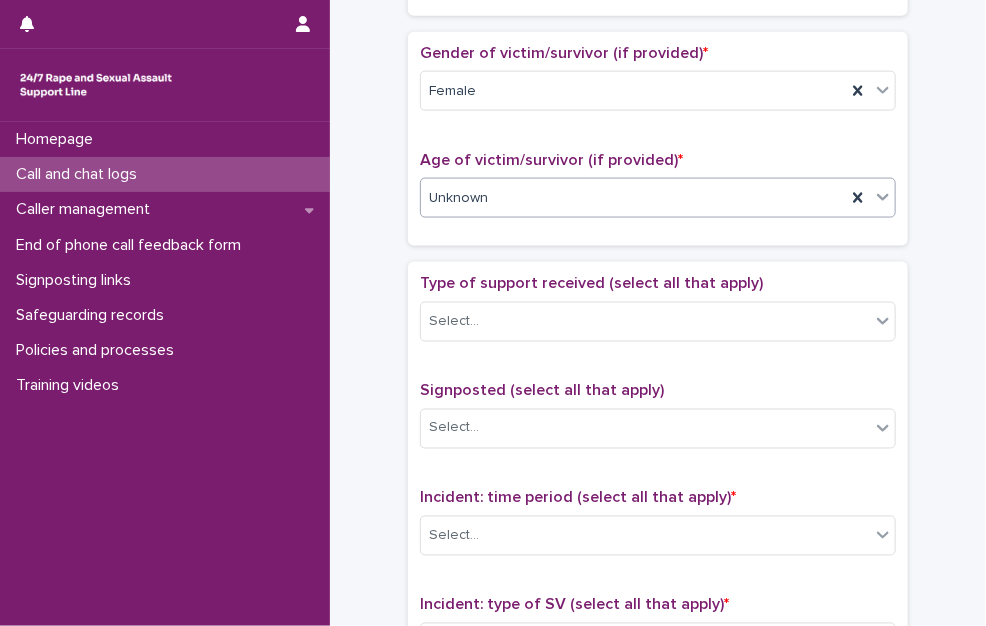 scroll, scrollTop: 900, scrollLeft: 0, axis: vertical 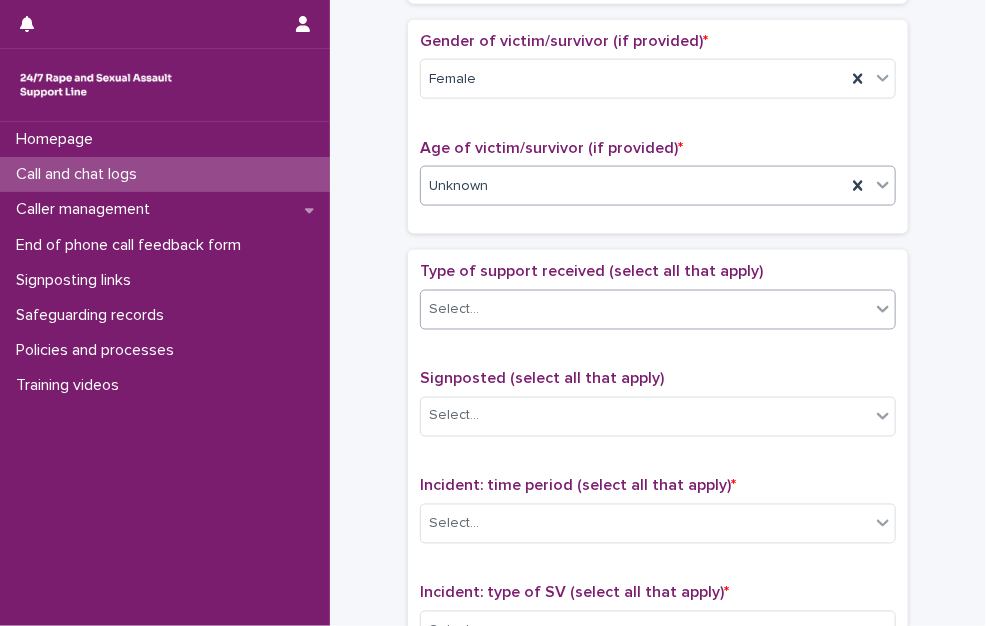click on "Select..." at bounding box center [645, 309] 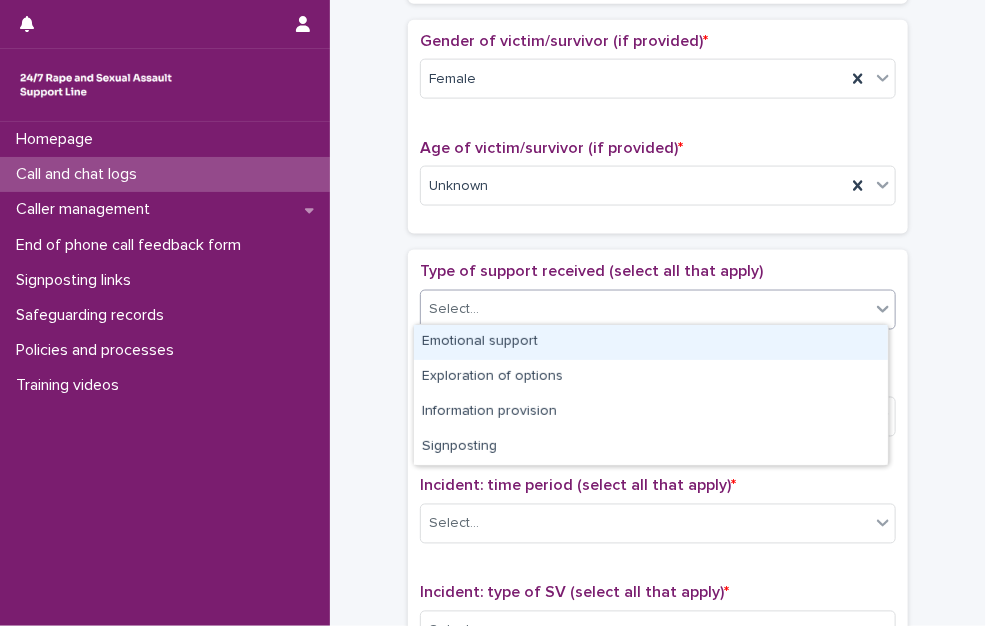 click on "Emotional support" at bounding box center (651, 342) 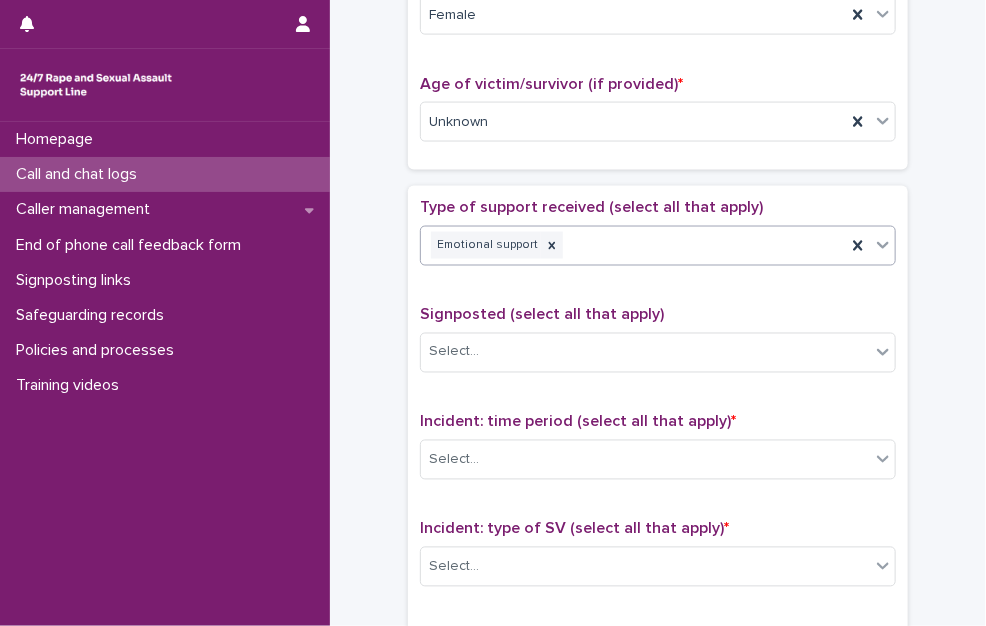 scroll, scrollTop: 1000, scrollLeft: 0, axis: vertical 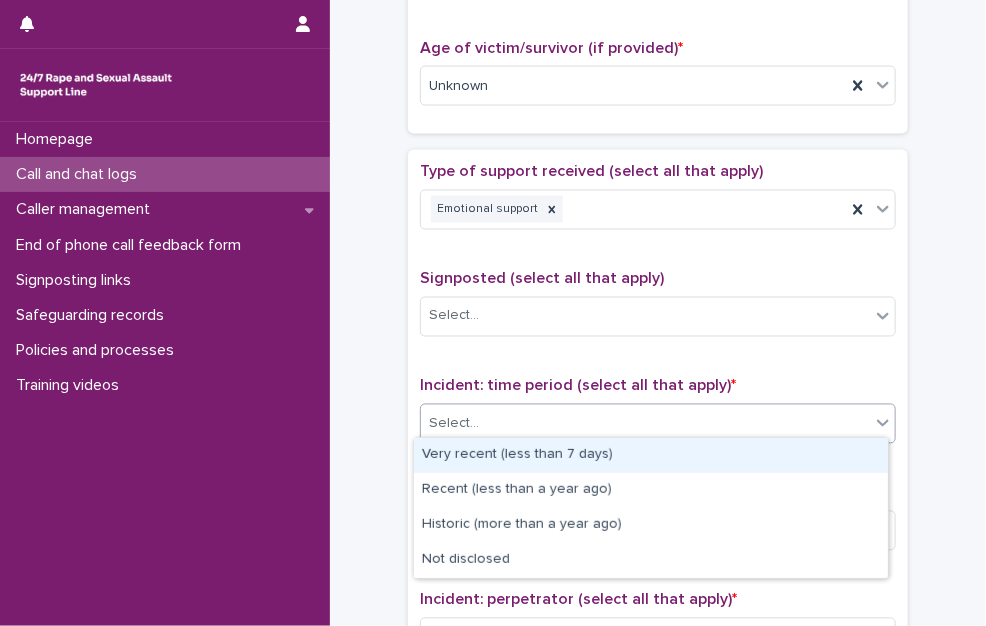 click on "Select..." at bounding box center (645, 424) 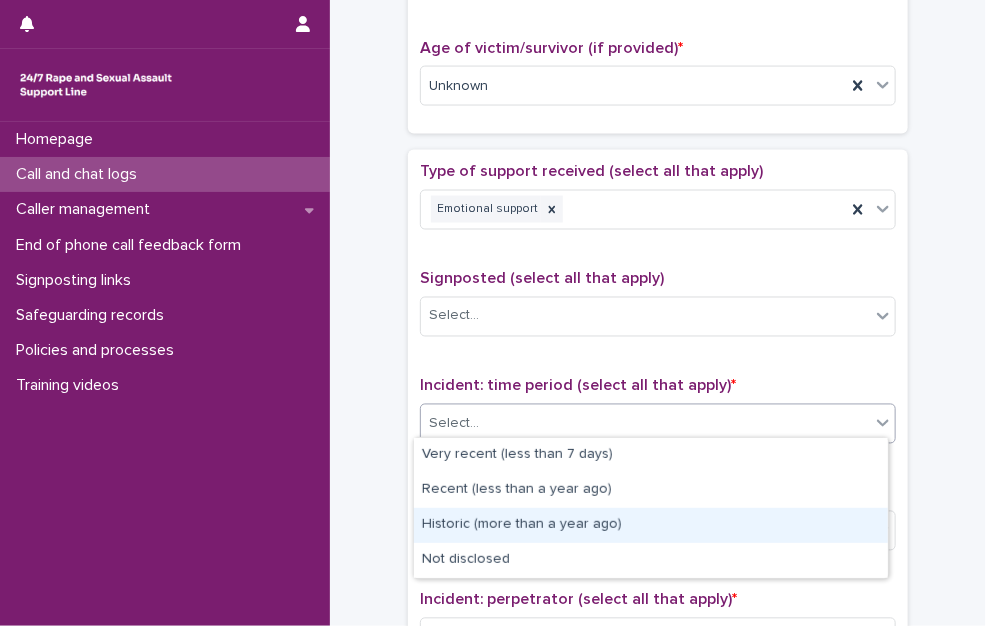 click on "Historic (more than a year ago)" at bounding box center [651, 525] 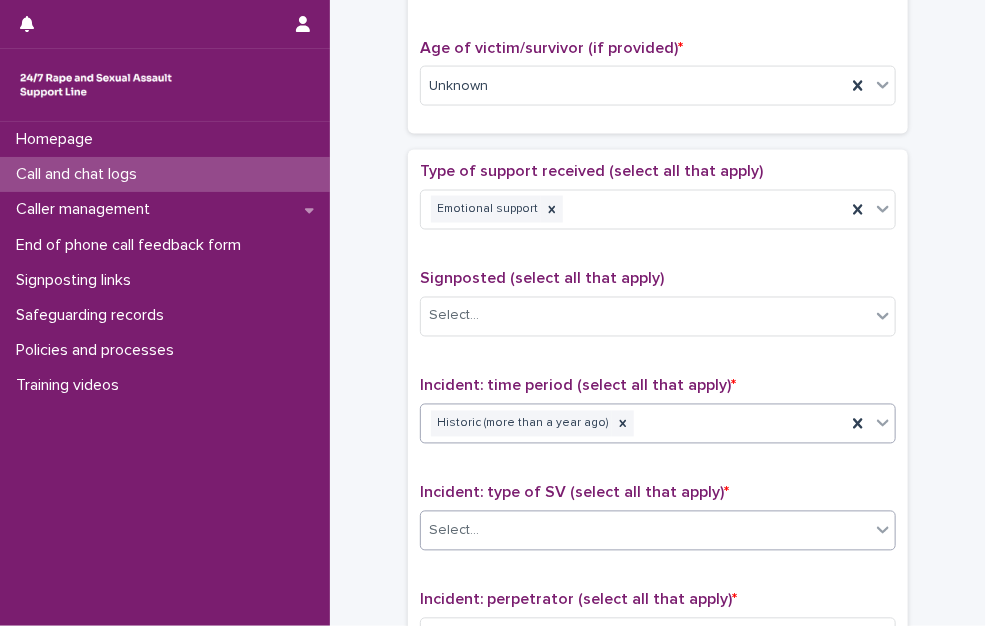 click on "Select..." at bounding box center [645, 531] 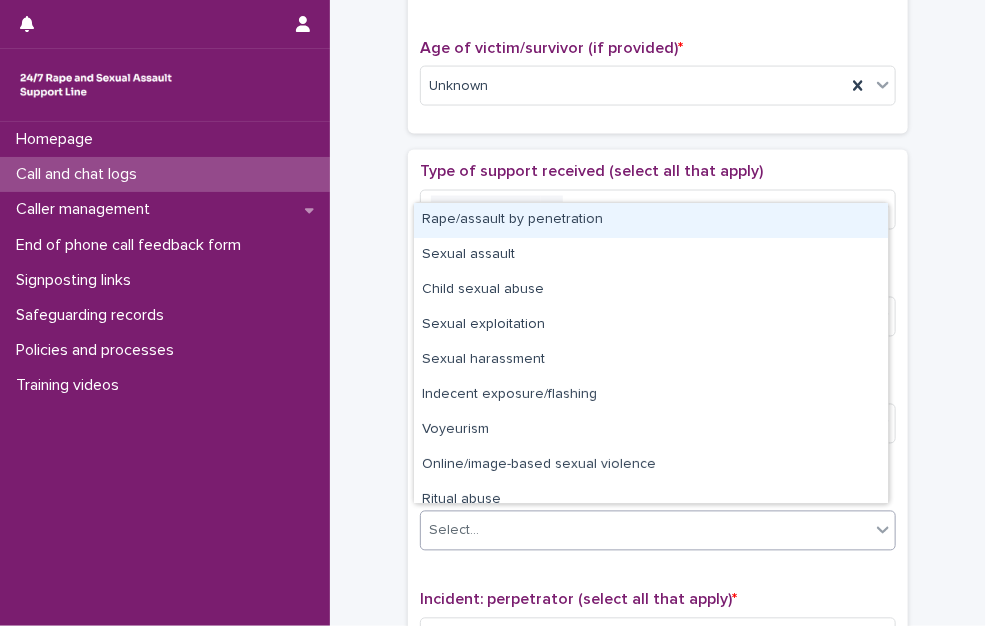 click on "Rape/assault by penetration" at bounding box center (651, 220) 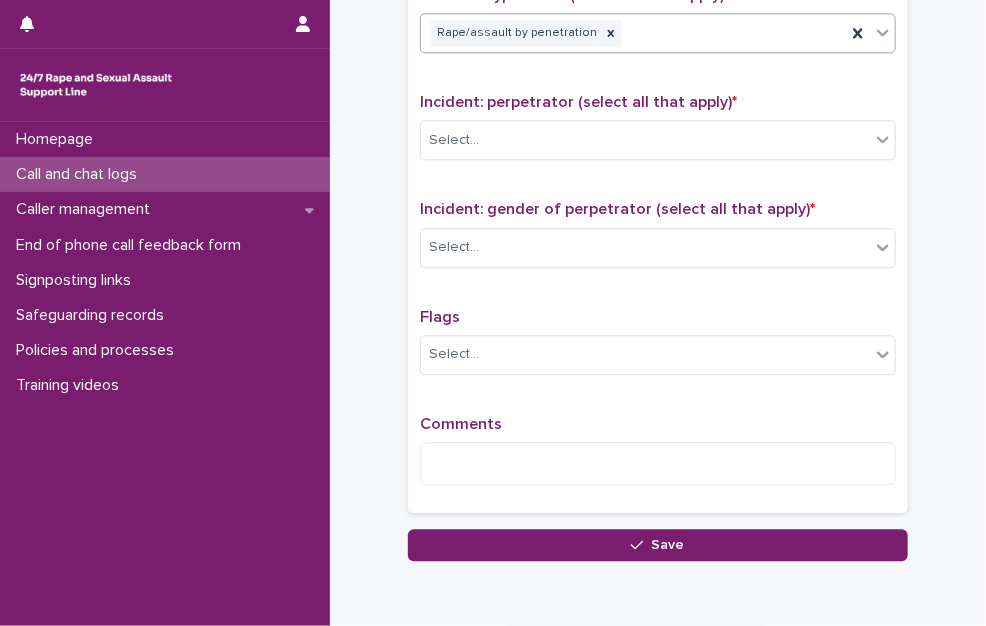 scroll, scrollTop: 1500, scrollLeft: 0, axis: vertical 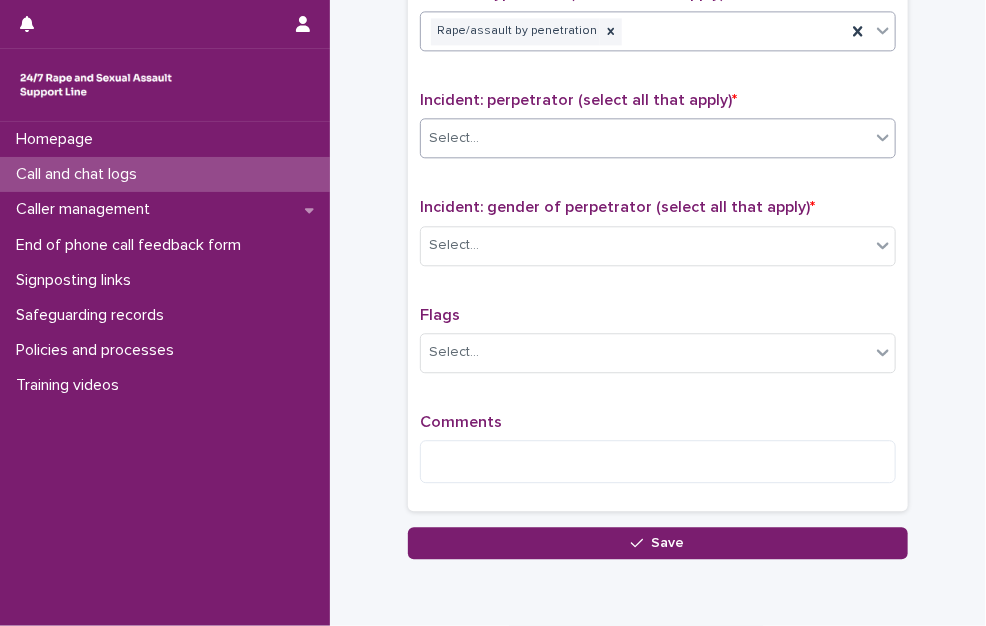 click on "Select..." at bounding box center (645, 138) 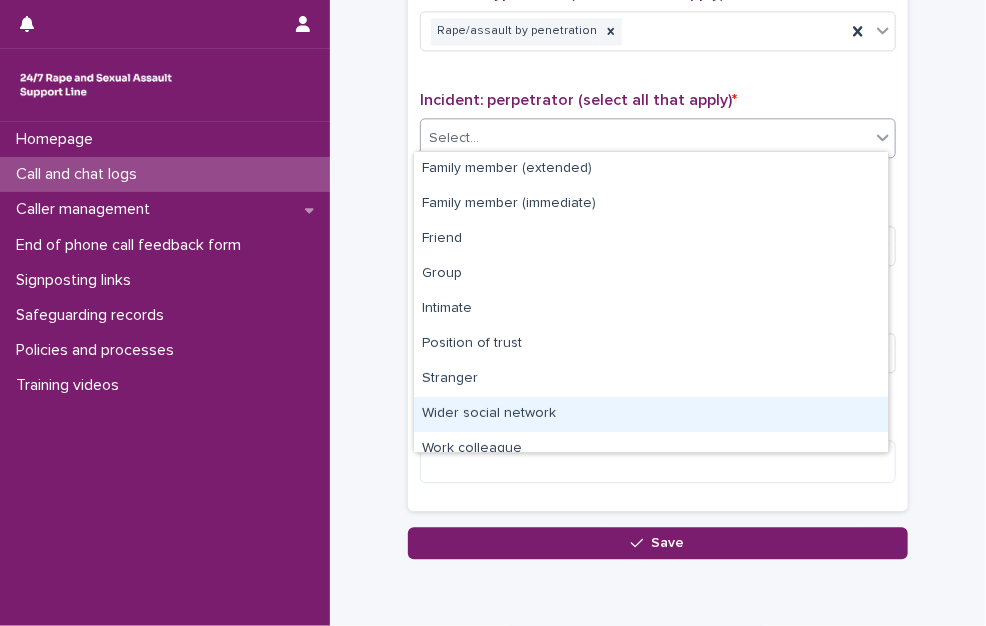 click on "Wider social network" at bounding box center [651, 414] 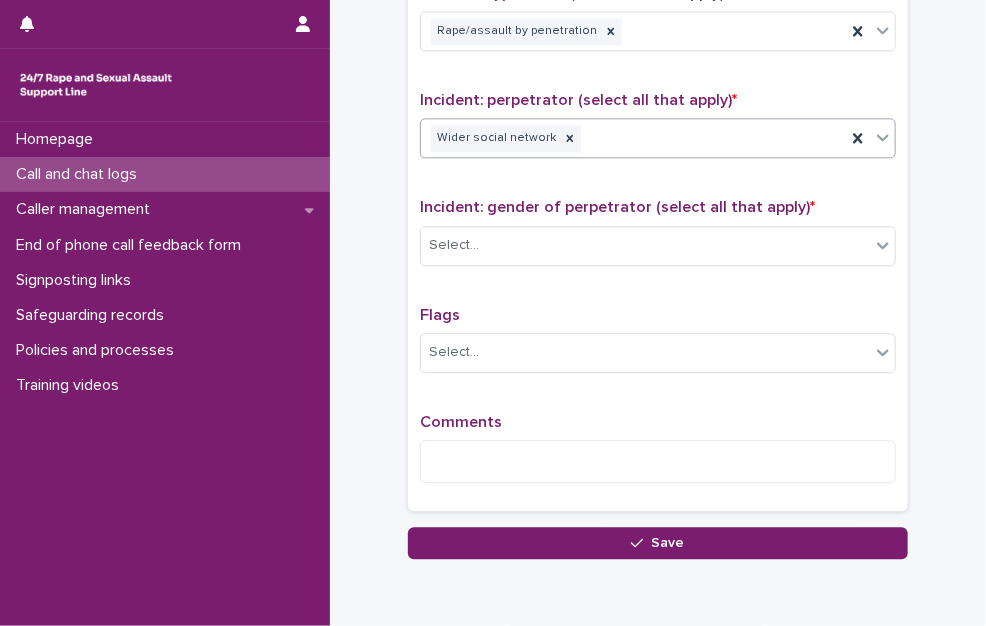 click on "Wider social network" at bounding box center (633, 138) 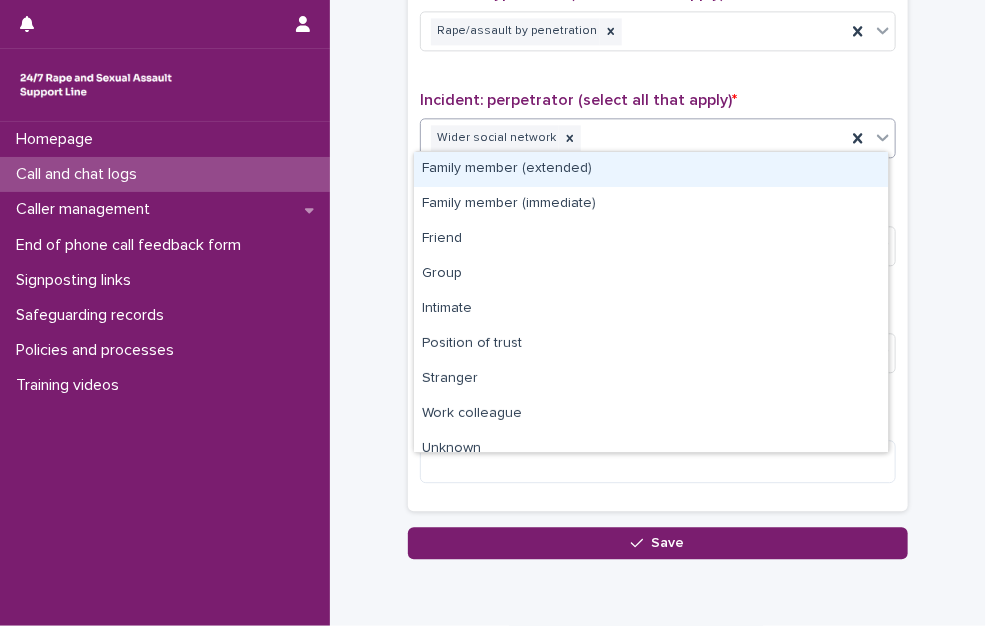 click on "Wider social network" at bounding box center [633, 138] 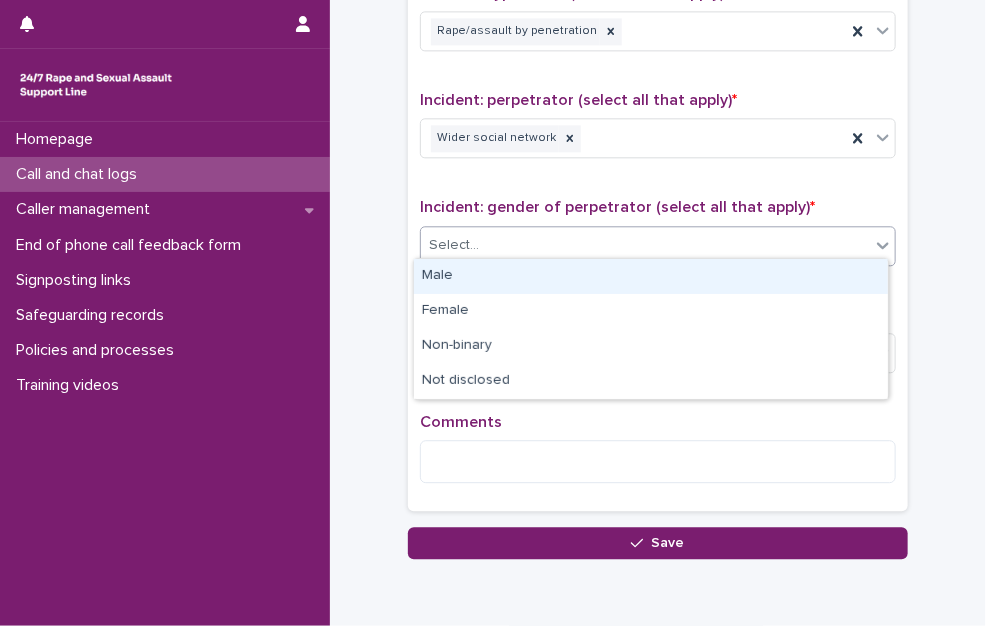 click on "Select..." at bounding box center (454, 245) 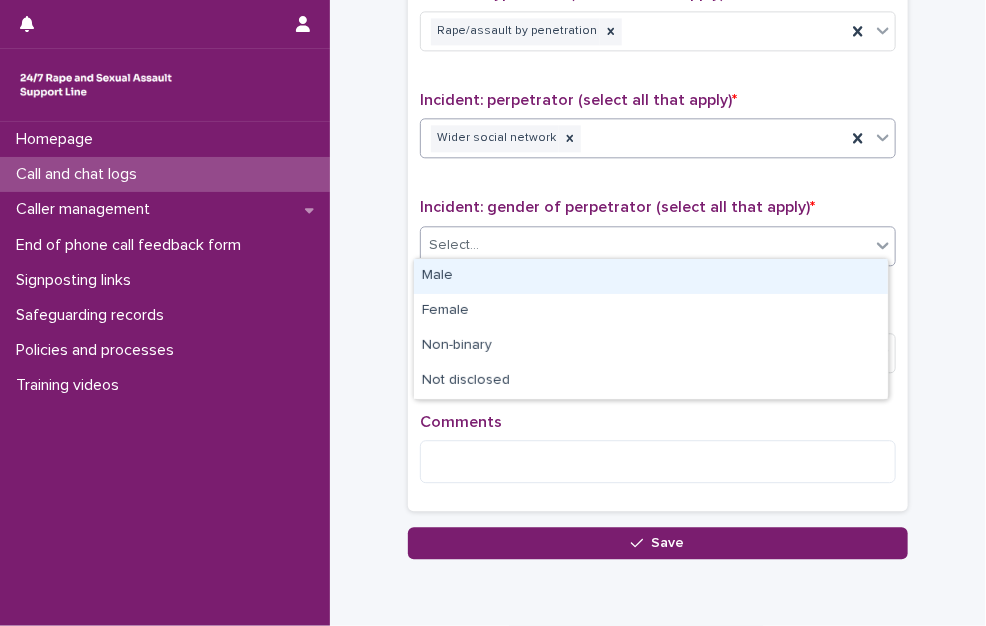 click on "Wider social network" at bounding box center (633, 138) 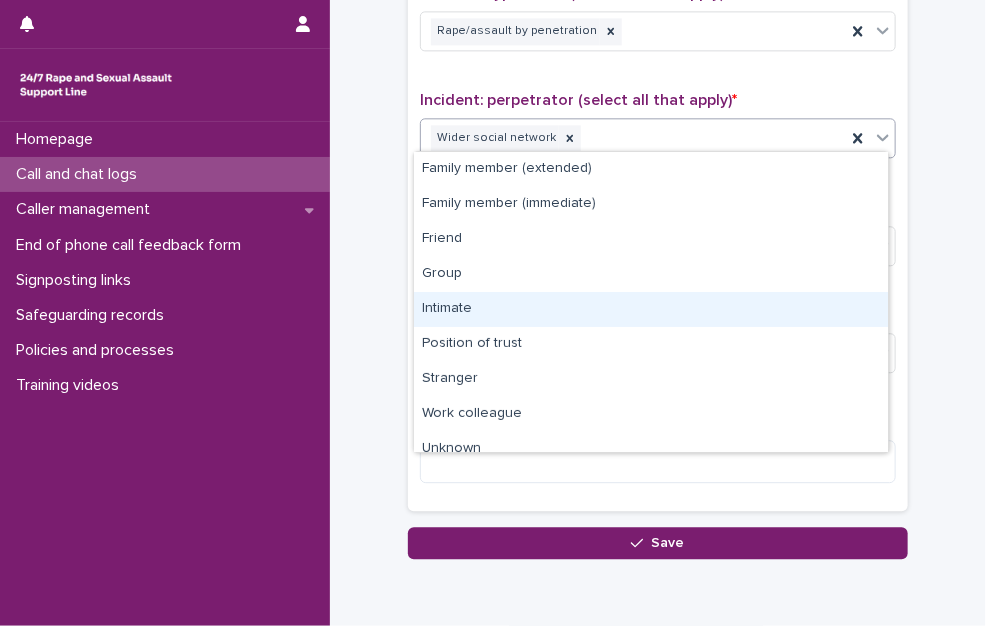 drag, startPoint x: 510, startPoint y: 290, endPoint x: 500, endPoint y: 309, distance: 21.470911 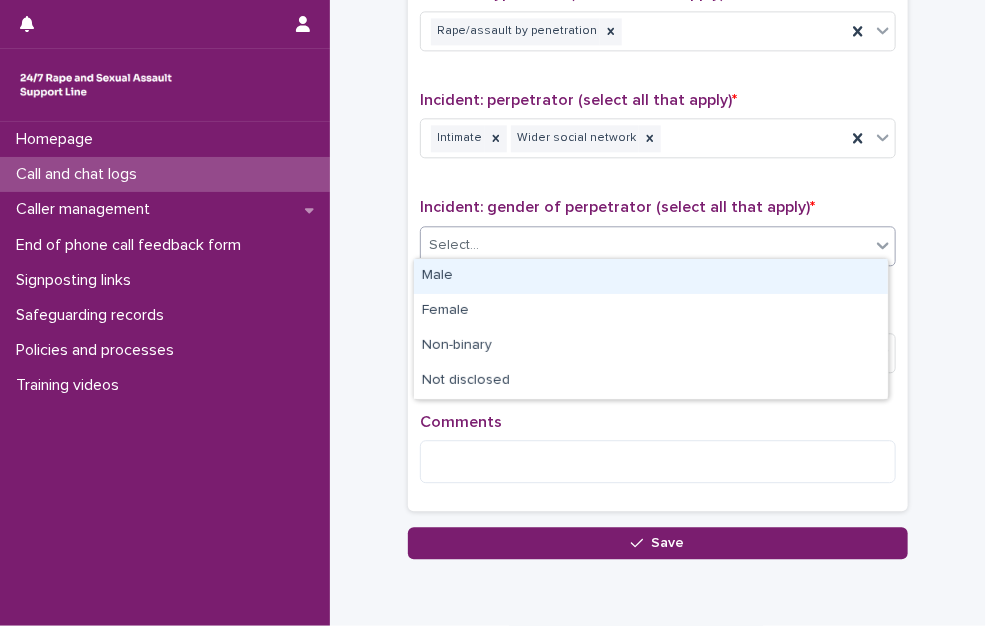 click on "Select..." at bounding box center [658, 246] 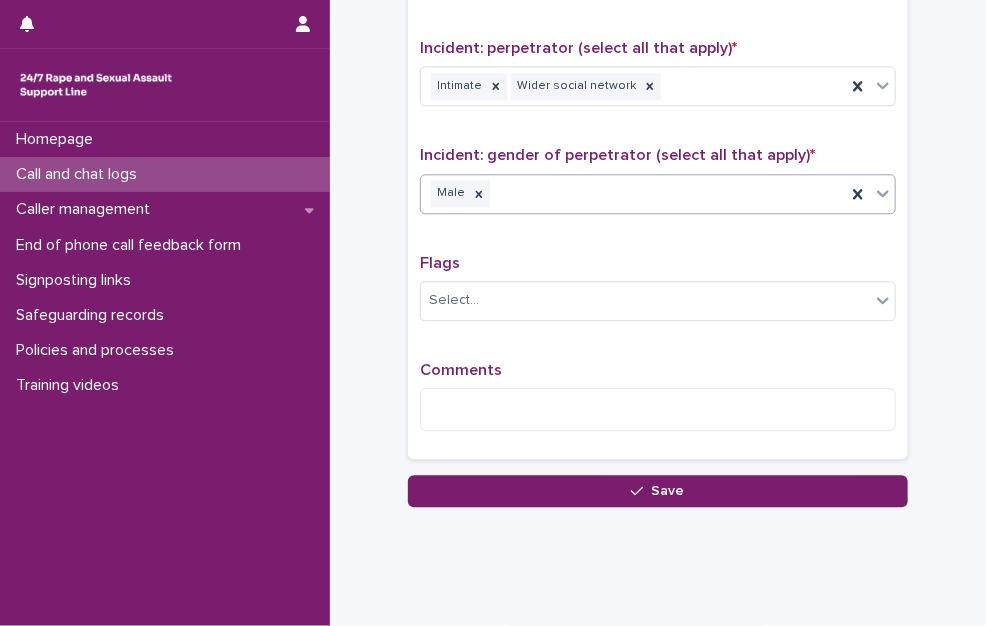 scroll, scrollTop: 1580, scrollLeft: 0, axis: vertical 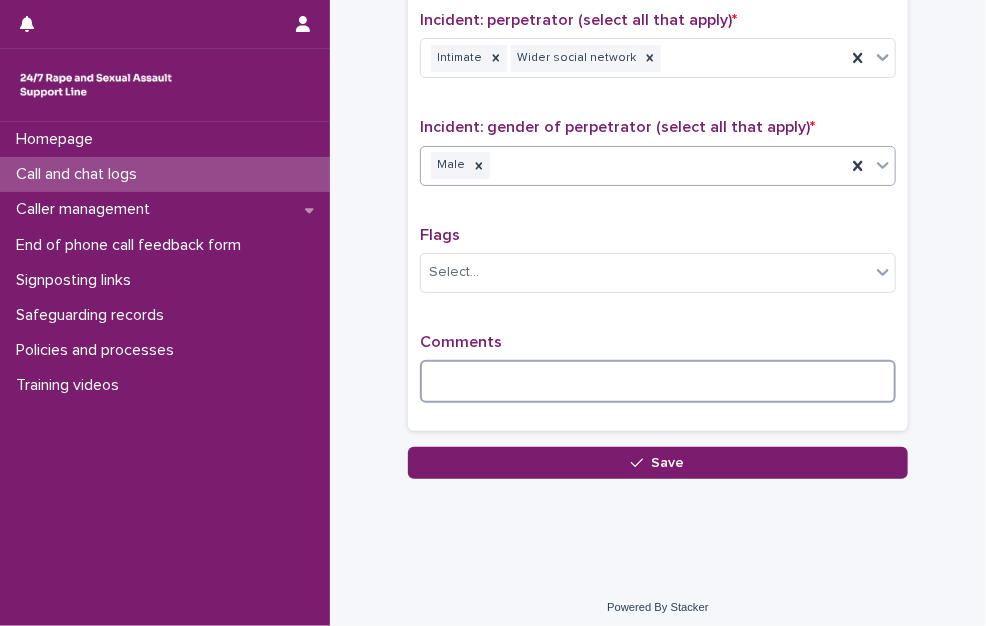 click at bounding box center (658, 381) 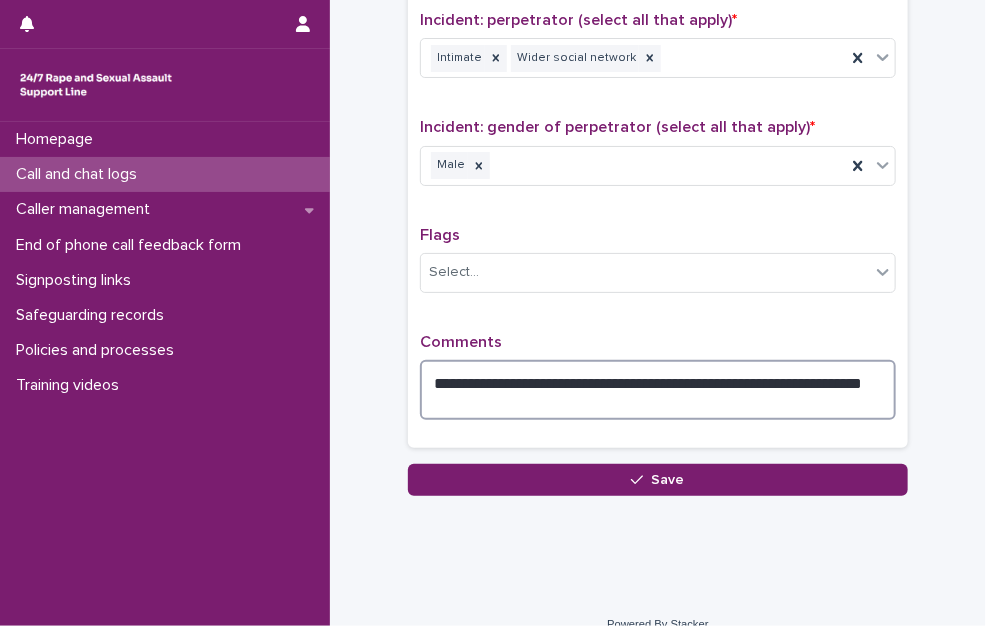 drag, startPoint x: 670, startPoint y: 395, endPoint x: 720, endPoint y: 367, distance: 57.306194 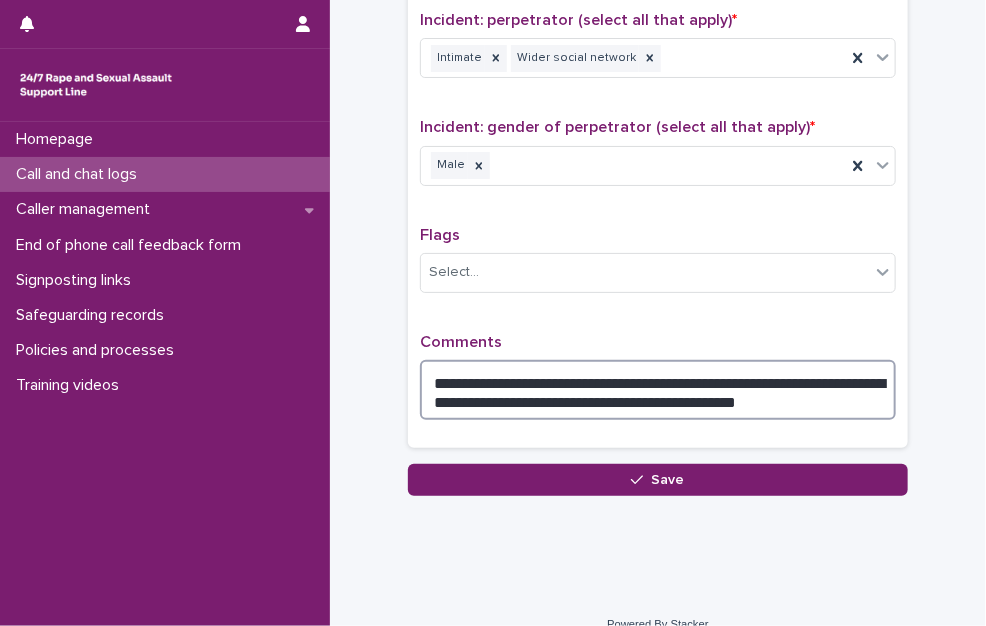 click on "**********" at bounding box center (658, 390) 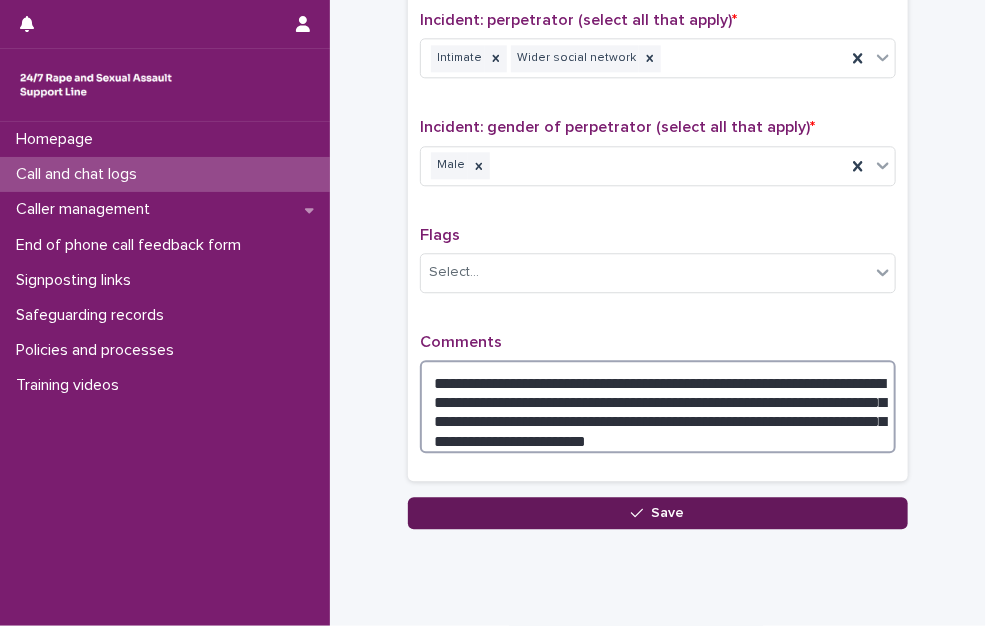 type on "**********" 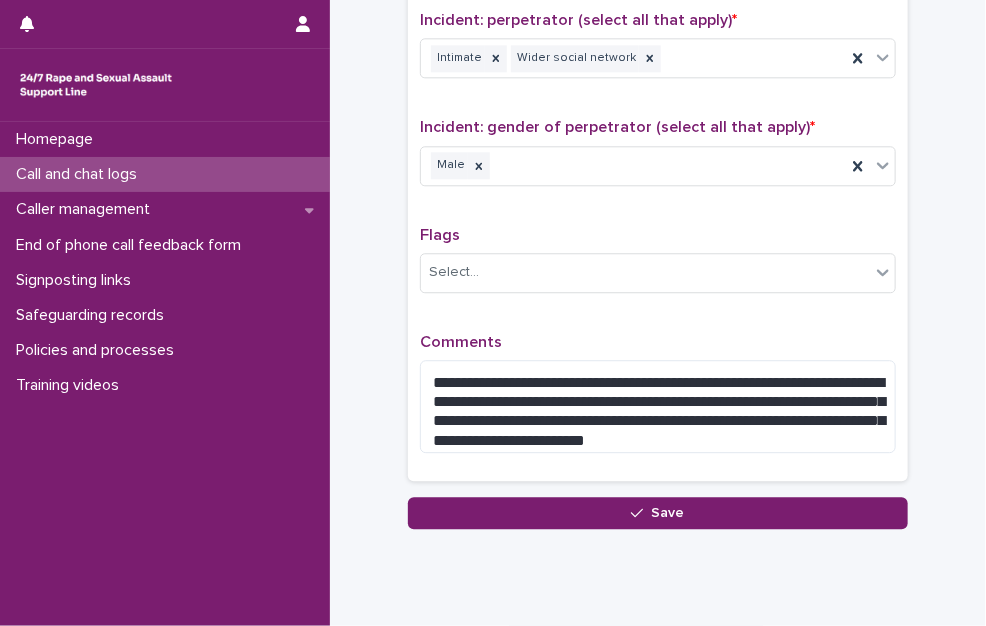 click on "Save" at bounding box center [658, 513] 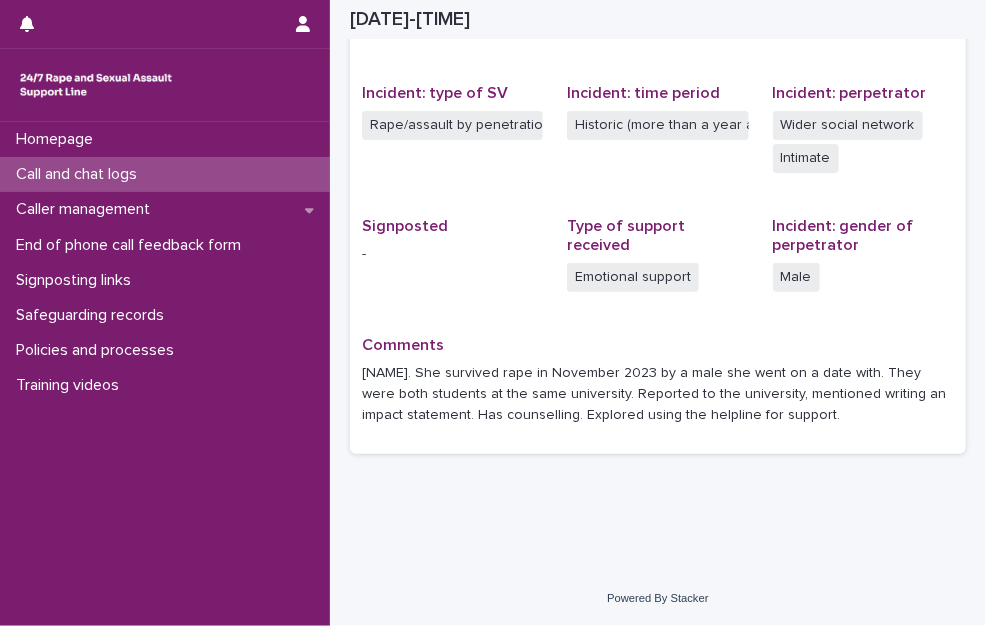 scroll, scrollTop: 470, scrollLeft: 0, axis: vertical 